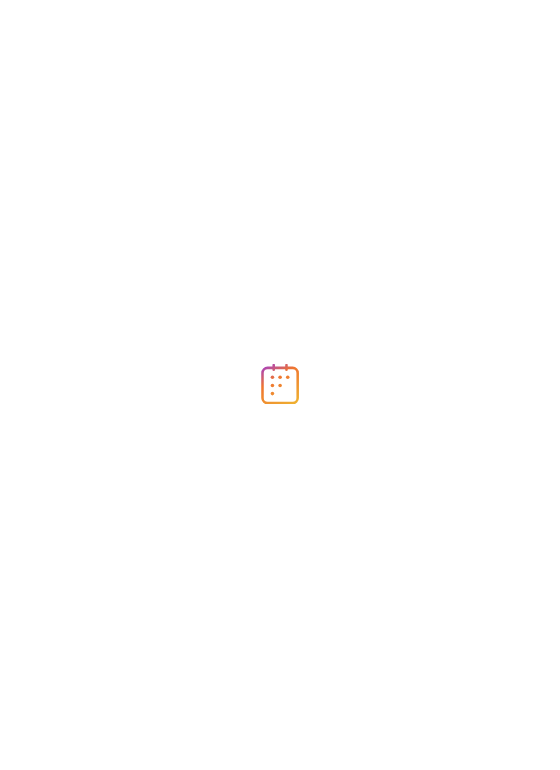 scroll, scrollTop: 0, scrollLeft: 0, axis: both 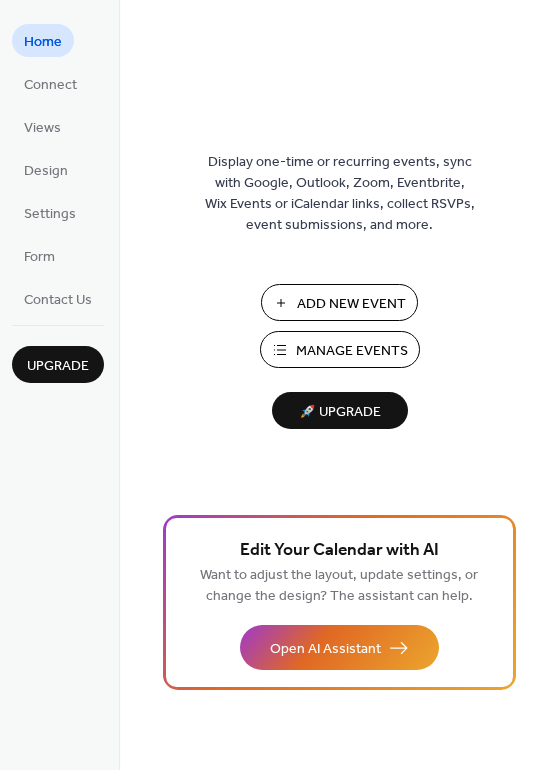 click on "Add New Event" at bounding box center (351, 304) 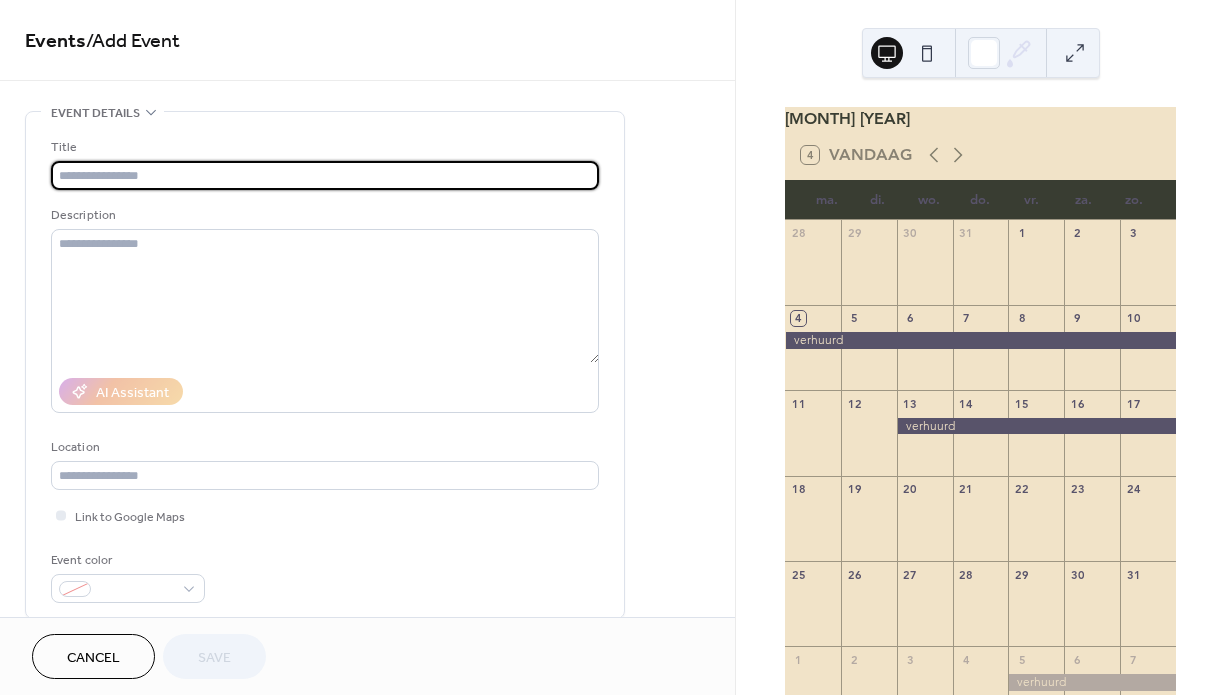 scroll, scrollTop: 0, scrollLeft: 0, axis: both 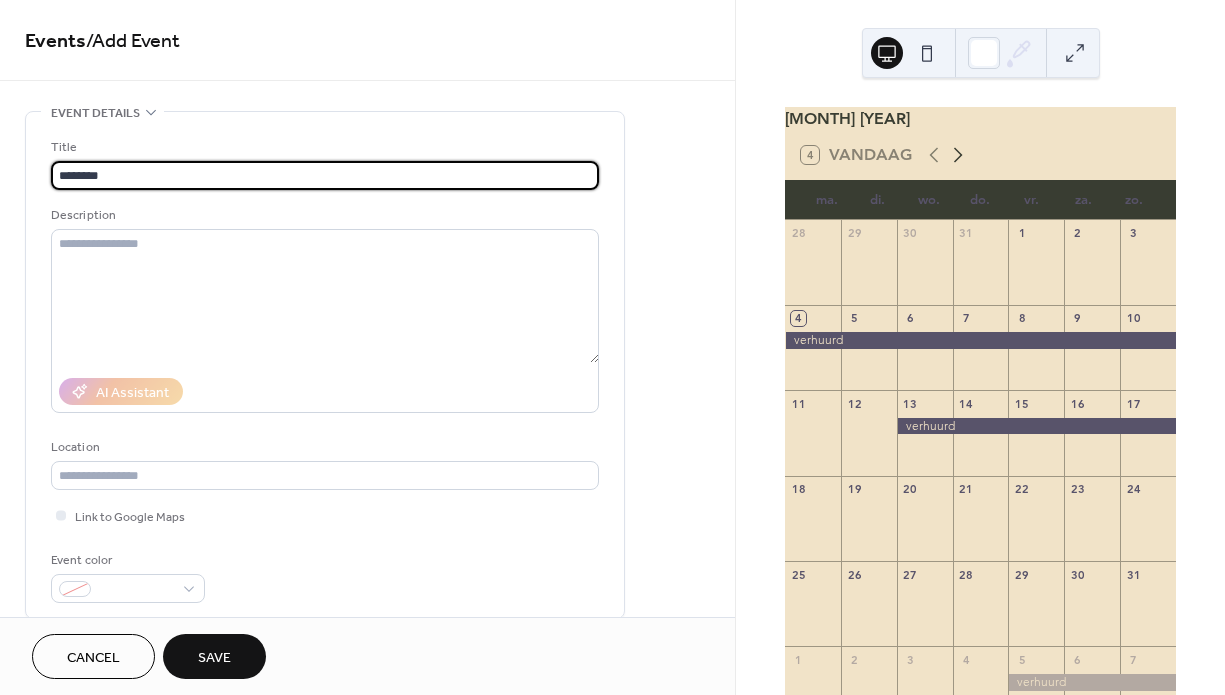 type on "********" 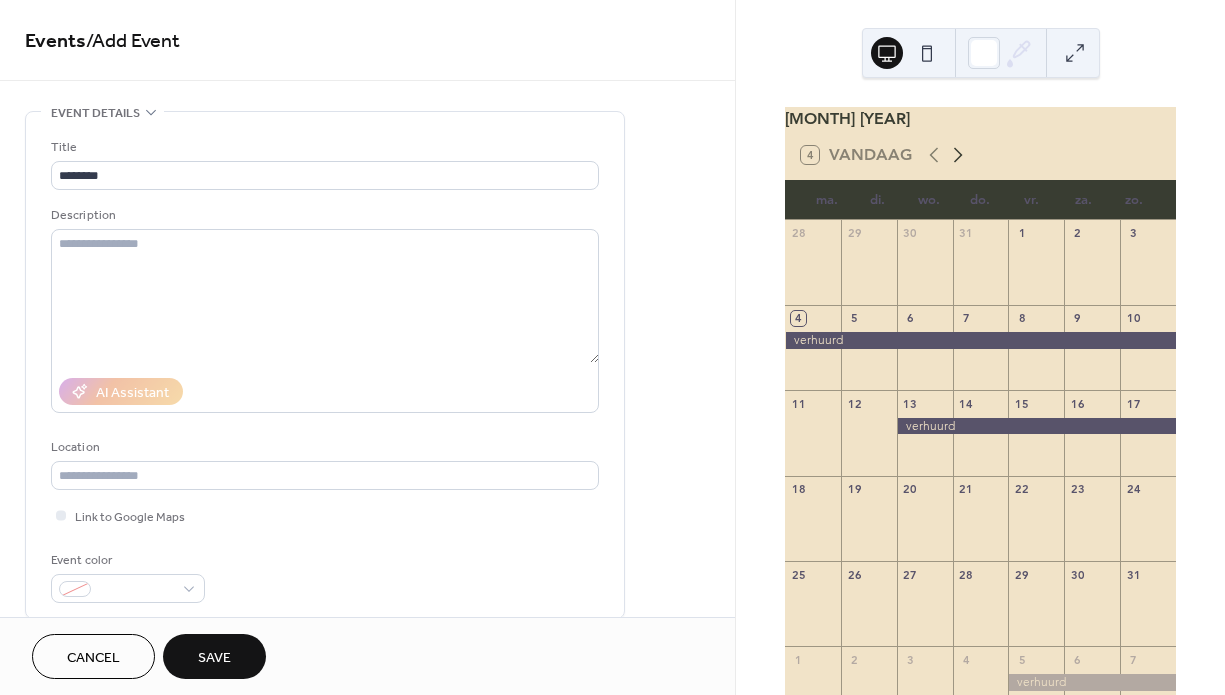 click 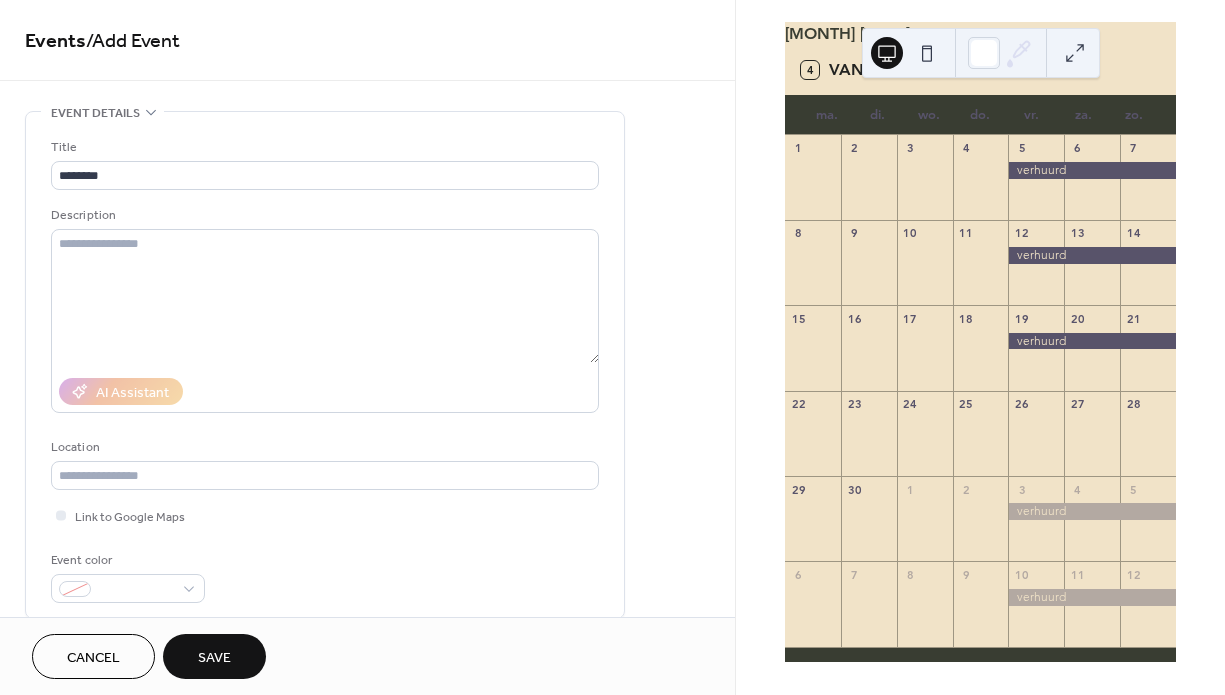 scroll, scrollTop: 0, scrollLeft: 0, axis: both 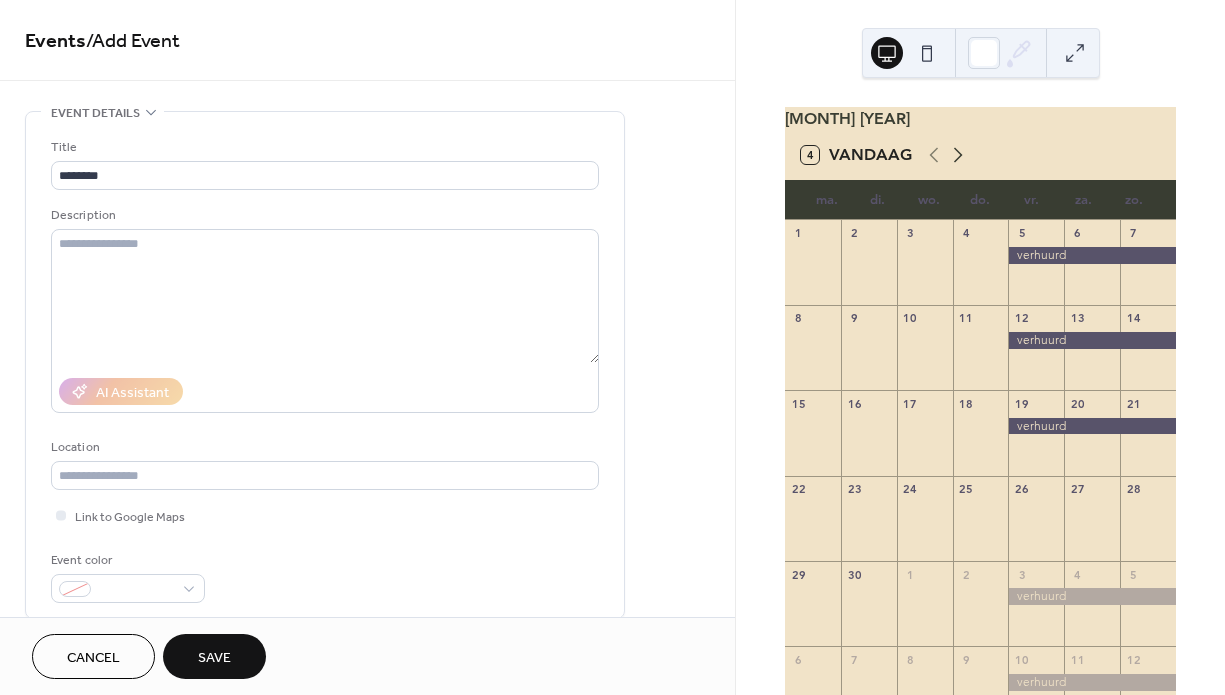 click 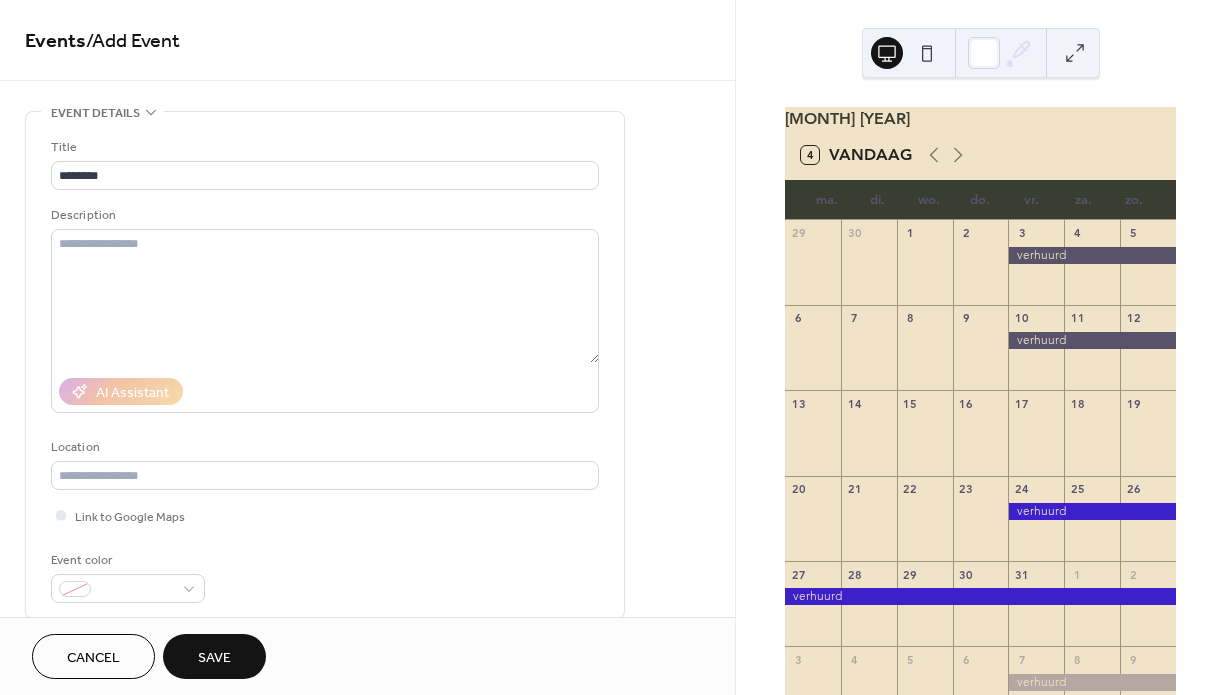 click at bounding box center [1036, 443] 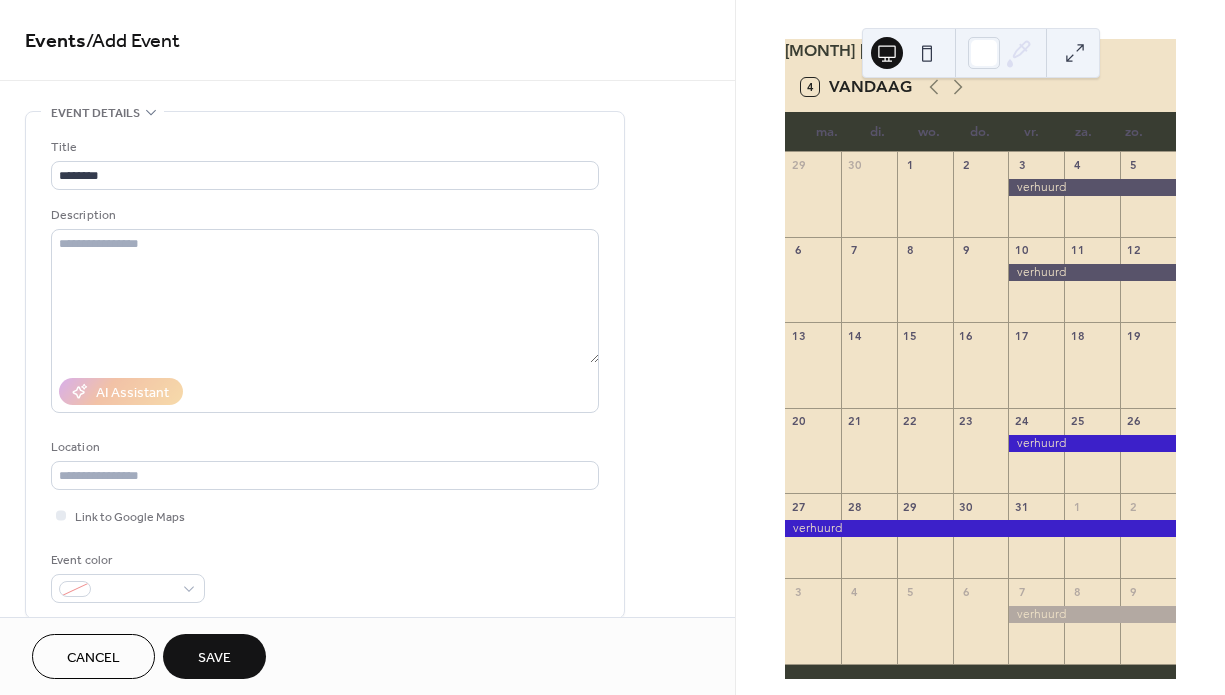scroll, scrollTop: 97, scrollLeft: 0, axis: vertical 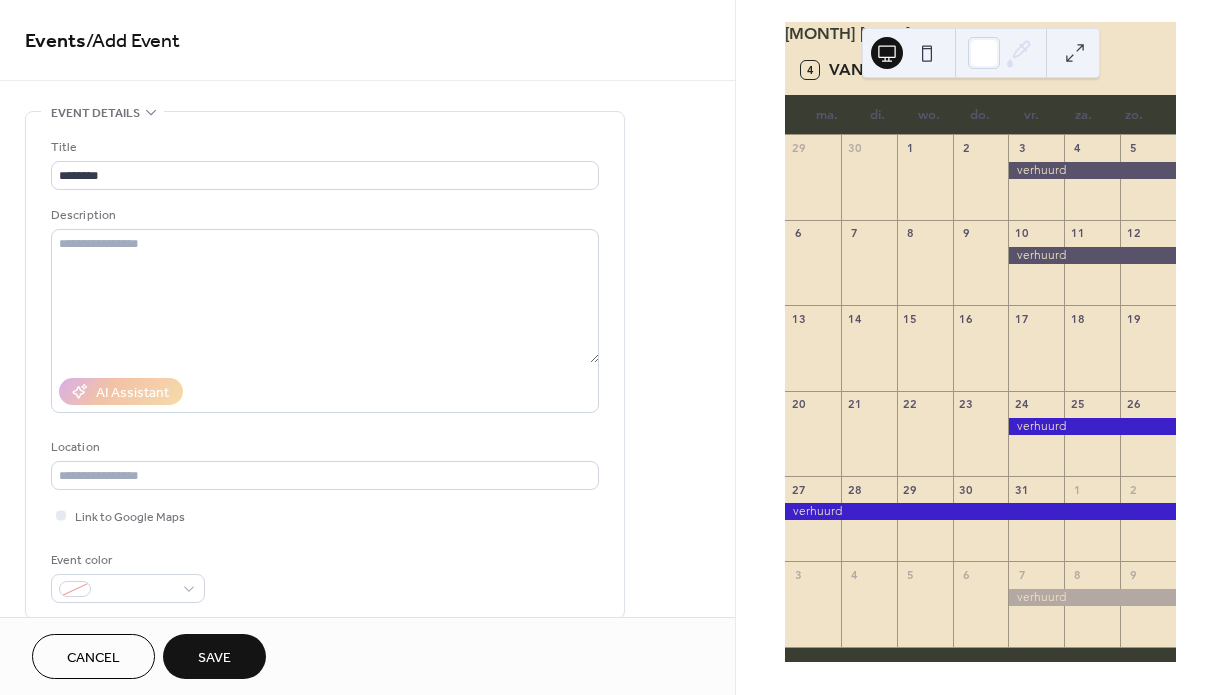 click at bounding box center (1036, 358) 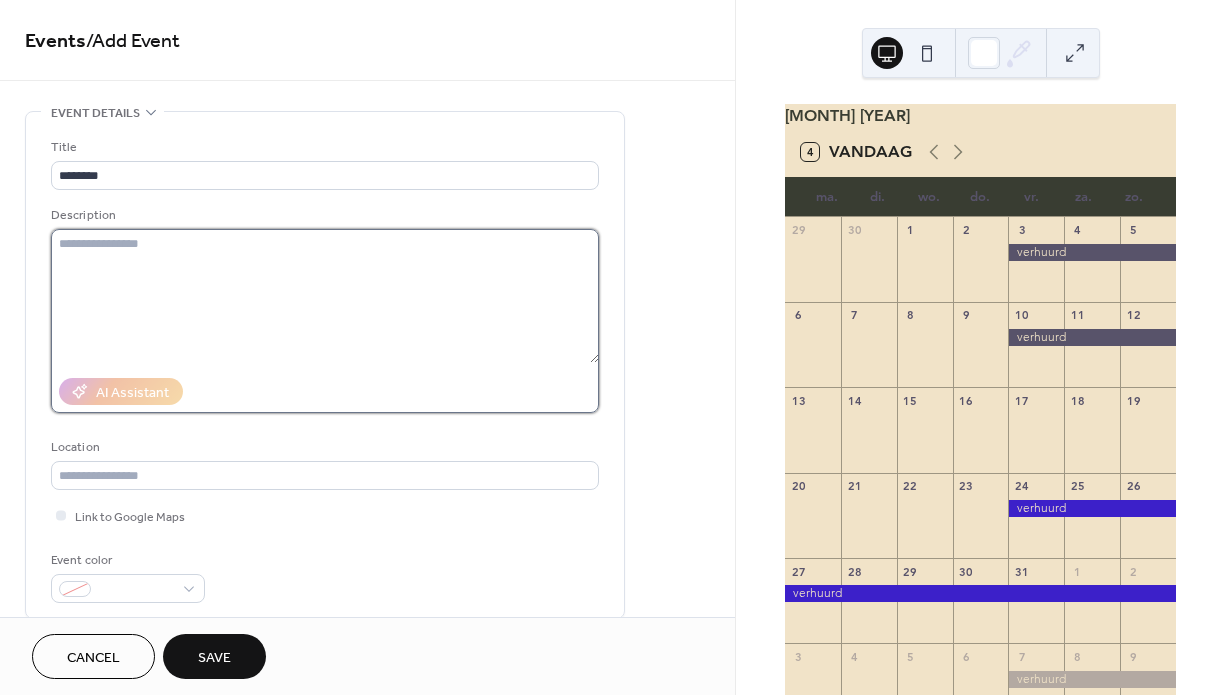 click at bounding box center [325, 296] 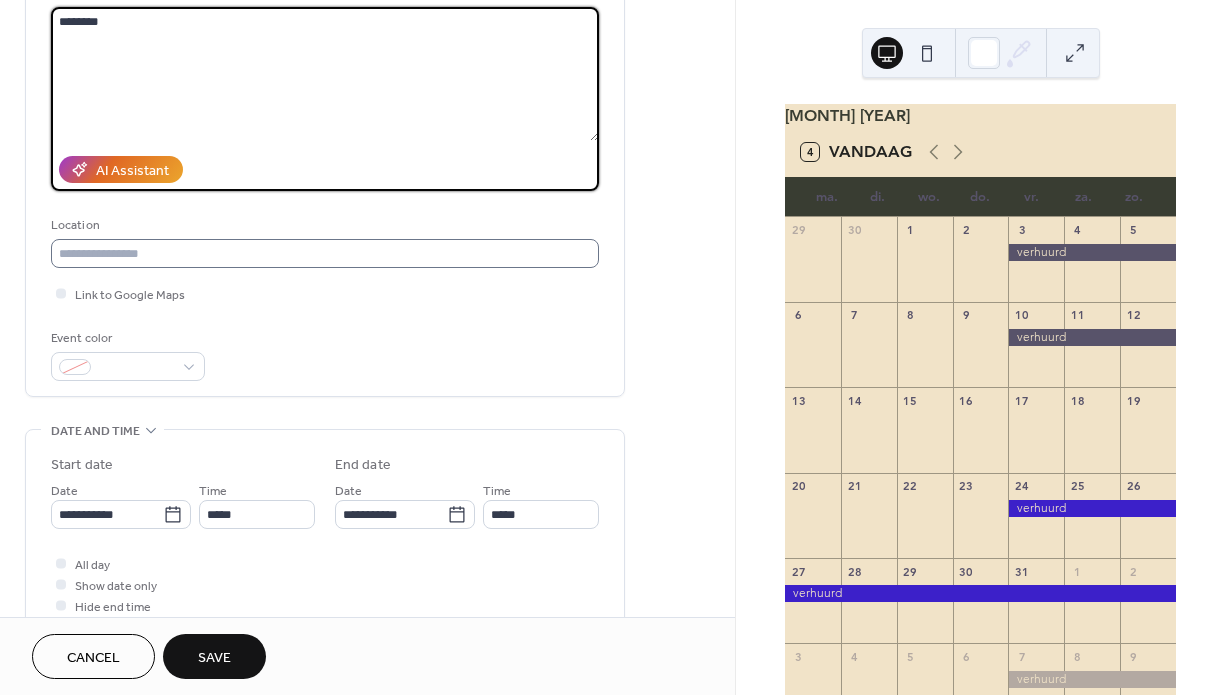 scroll, scrollTop: 224, scrollLeft: 0, axis: vertical 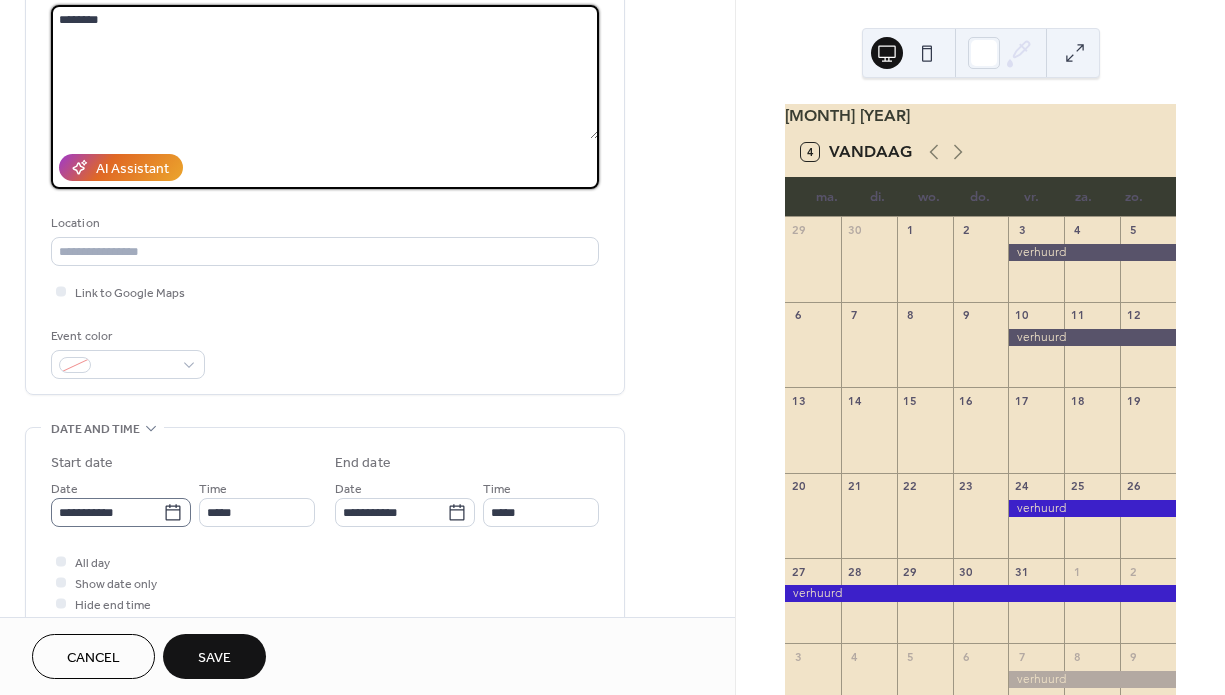 type on "********" 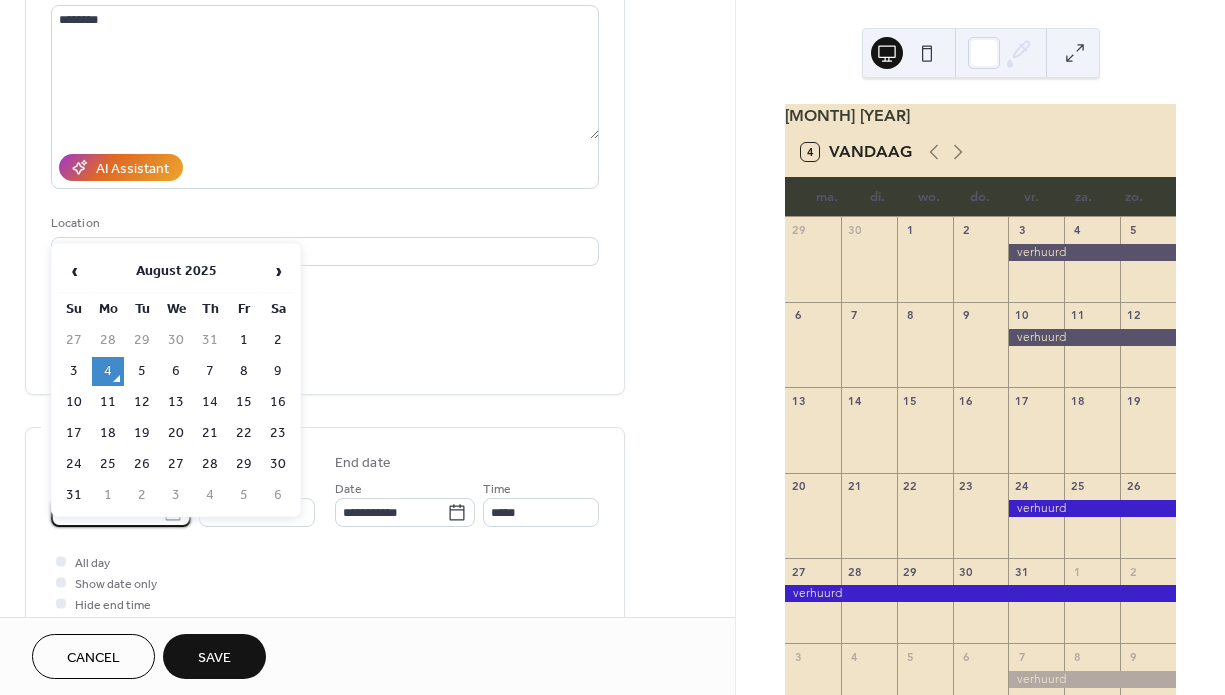 click on "**********" at bounding box center [107, 512] 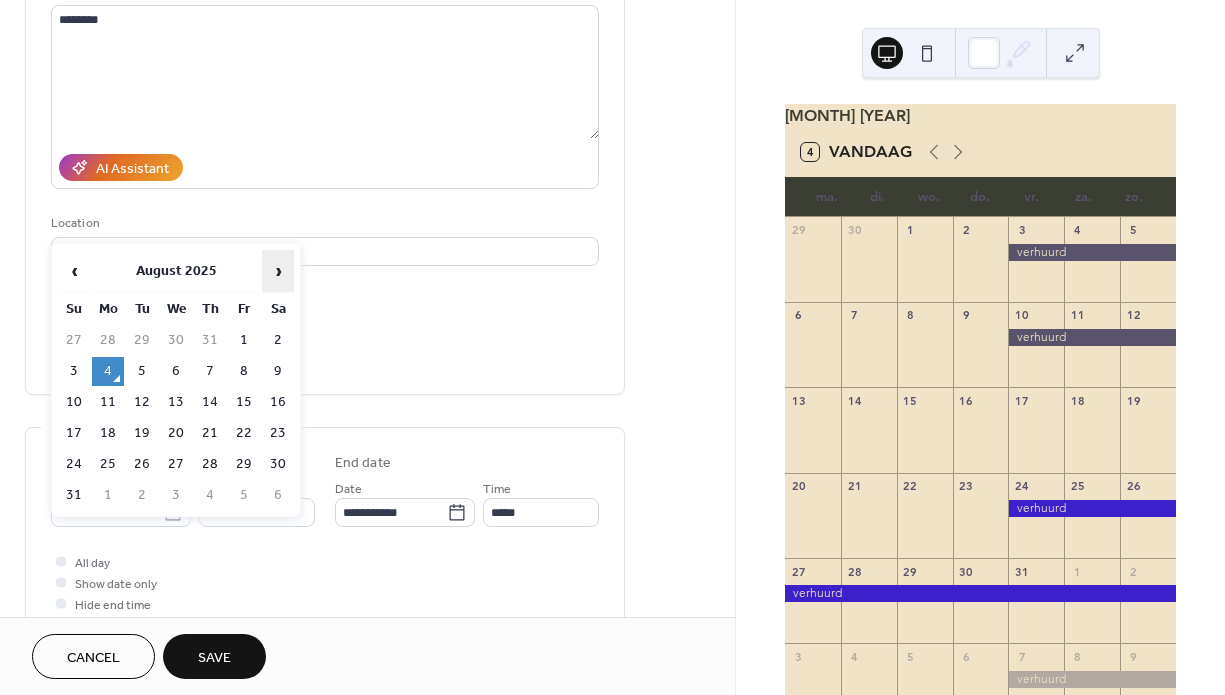click on "›" at bounding box center [278, 271] 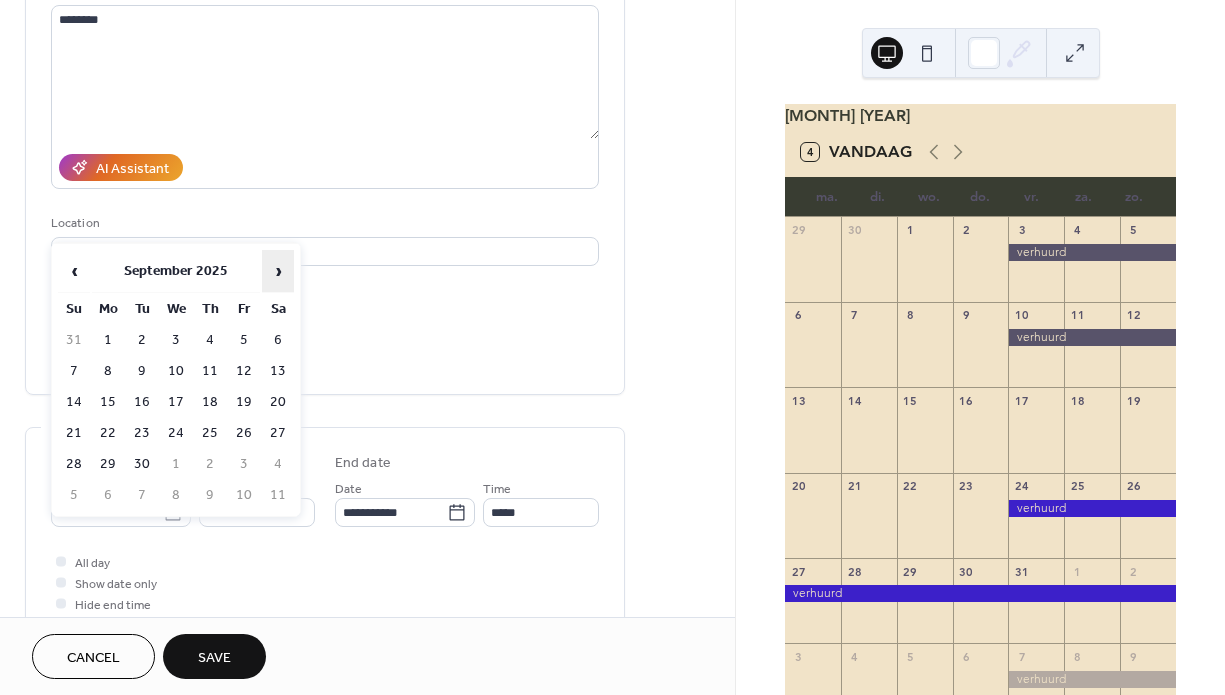 click on "›" at bounding box center [278, 271] 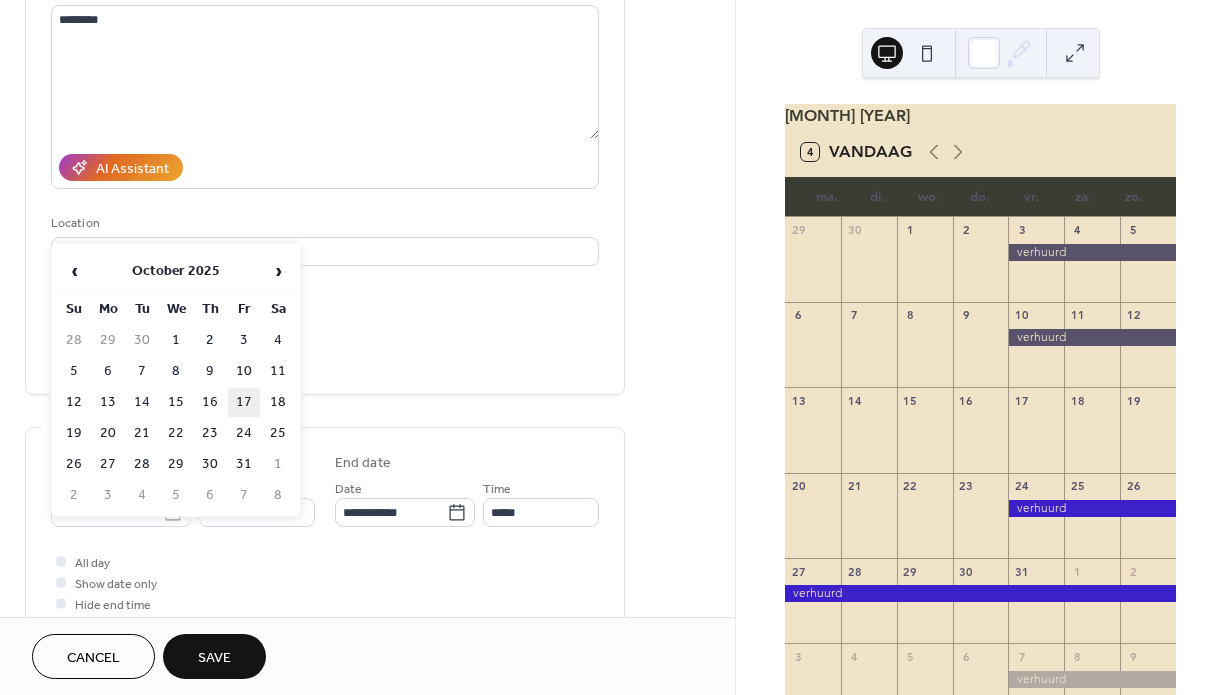 click on "17" at bounding box center [244, 402] 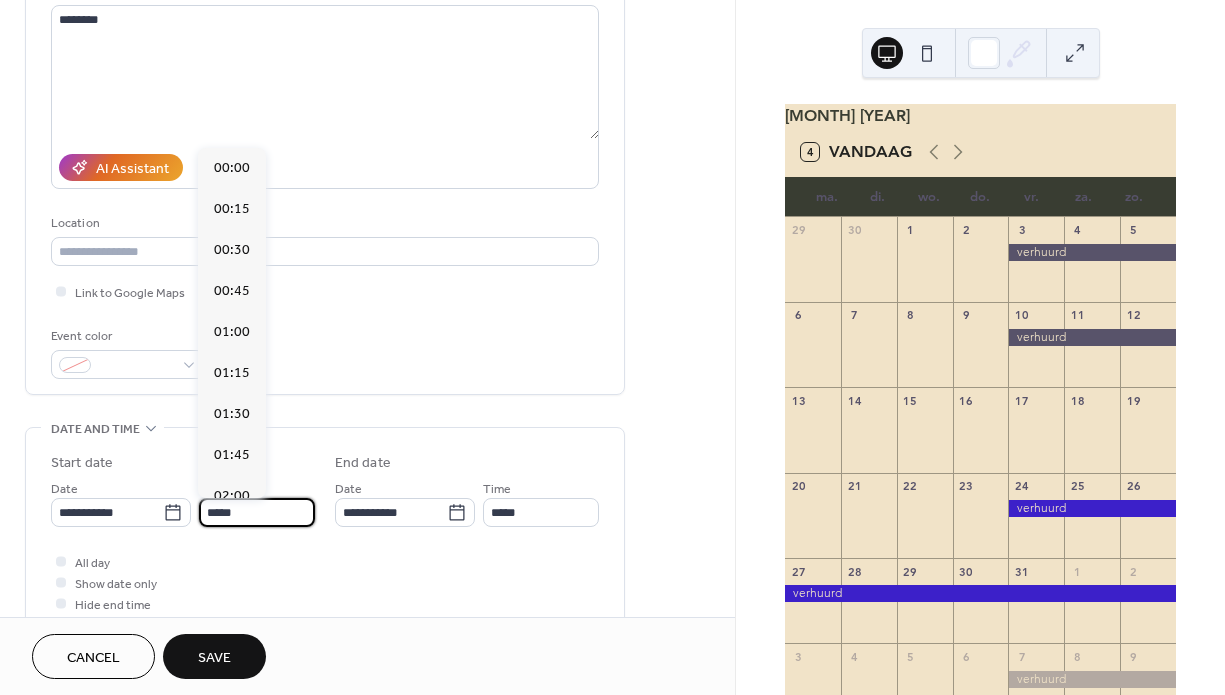 scroll, scrollTop: 1944, scrollLeft: 0, axis: vertical 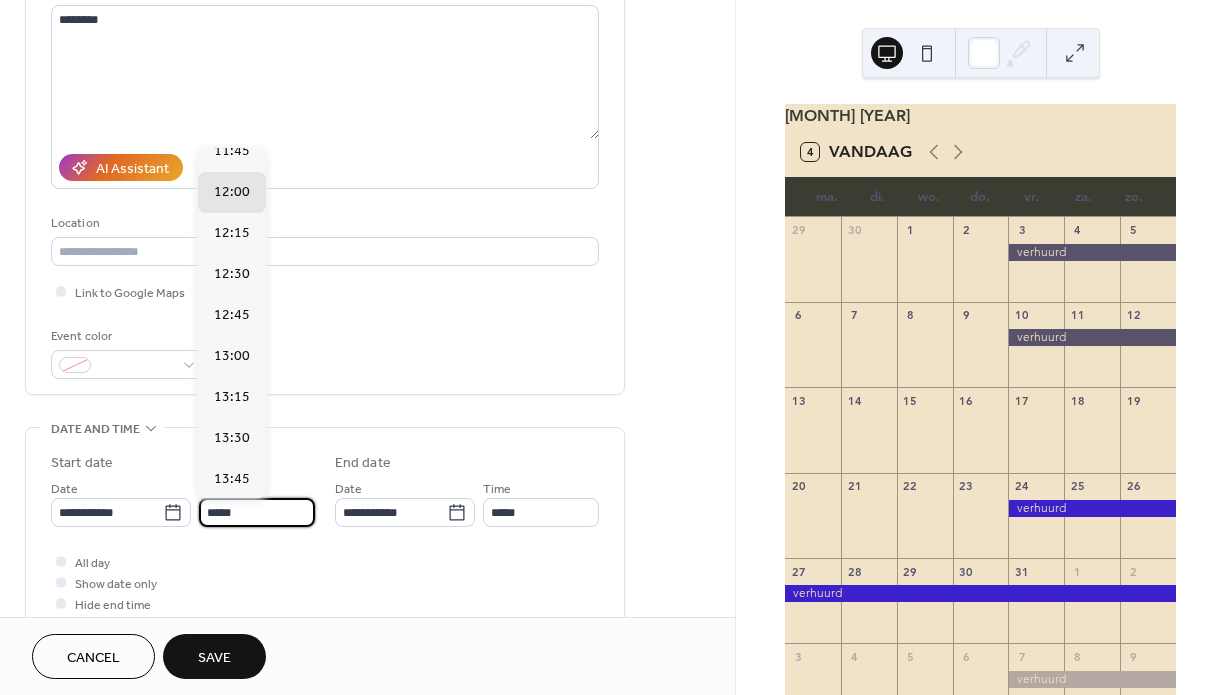 click on "*****" at bounding box center (257, 512) 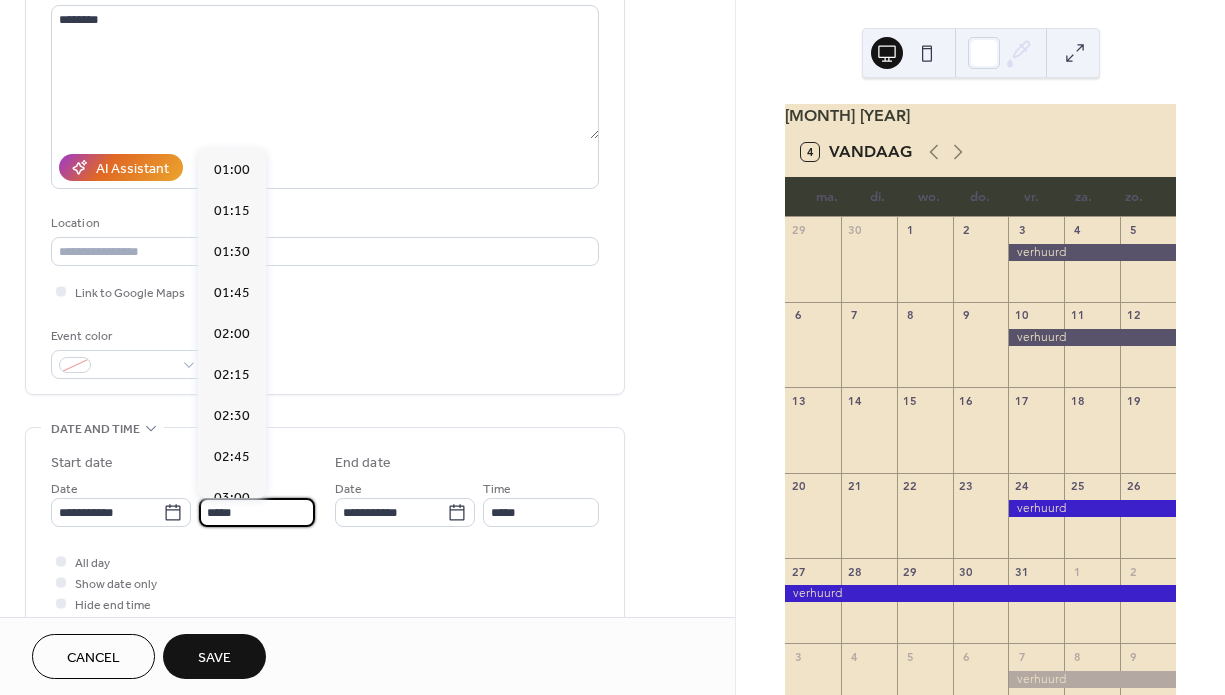 scroll, scrollTop: 2592, scrollLeft: 0, axis: vertical 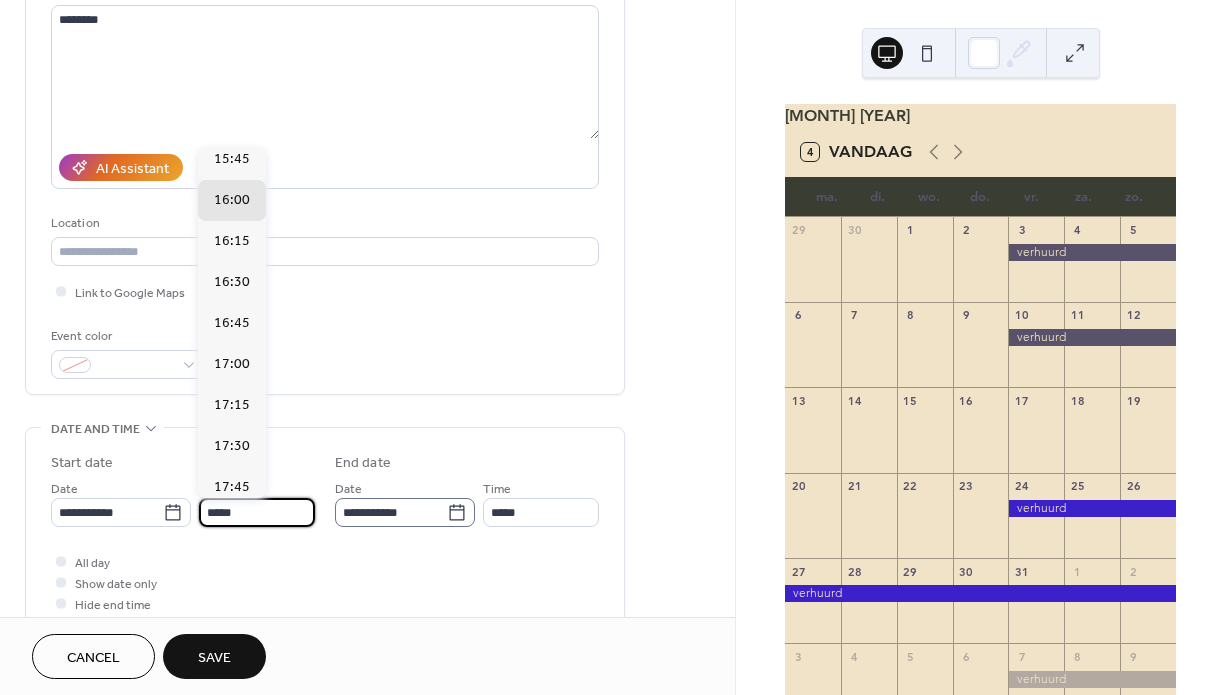type on "*****" 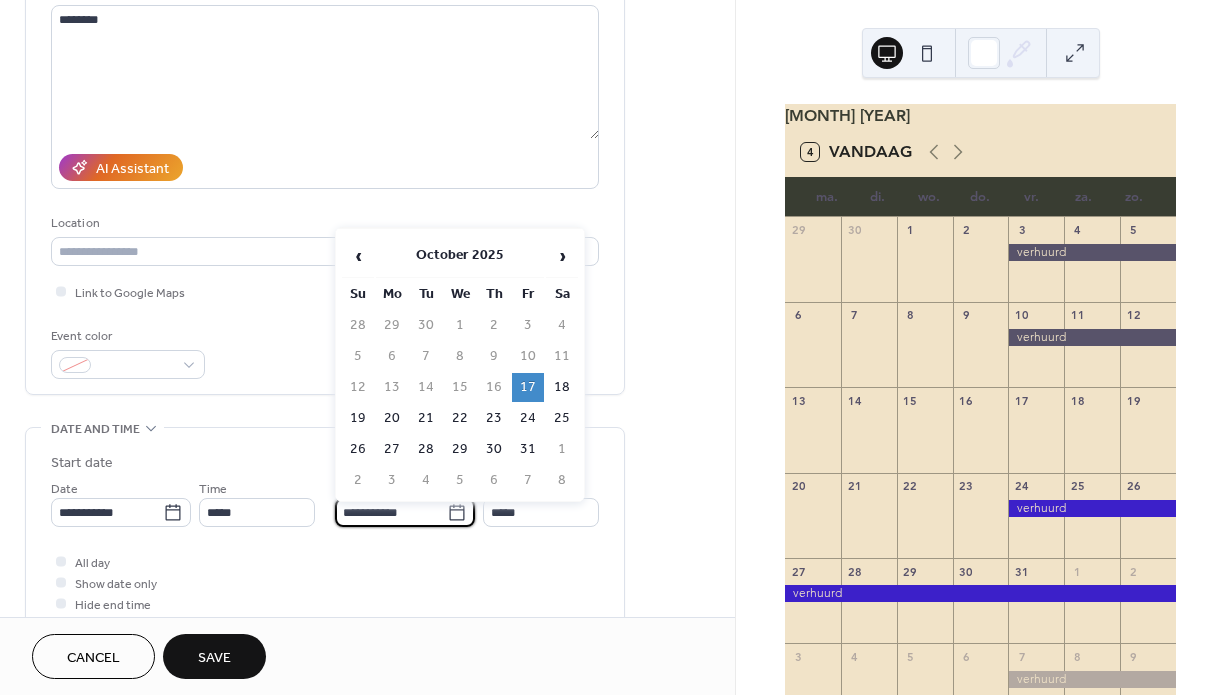 type on "*****" 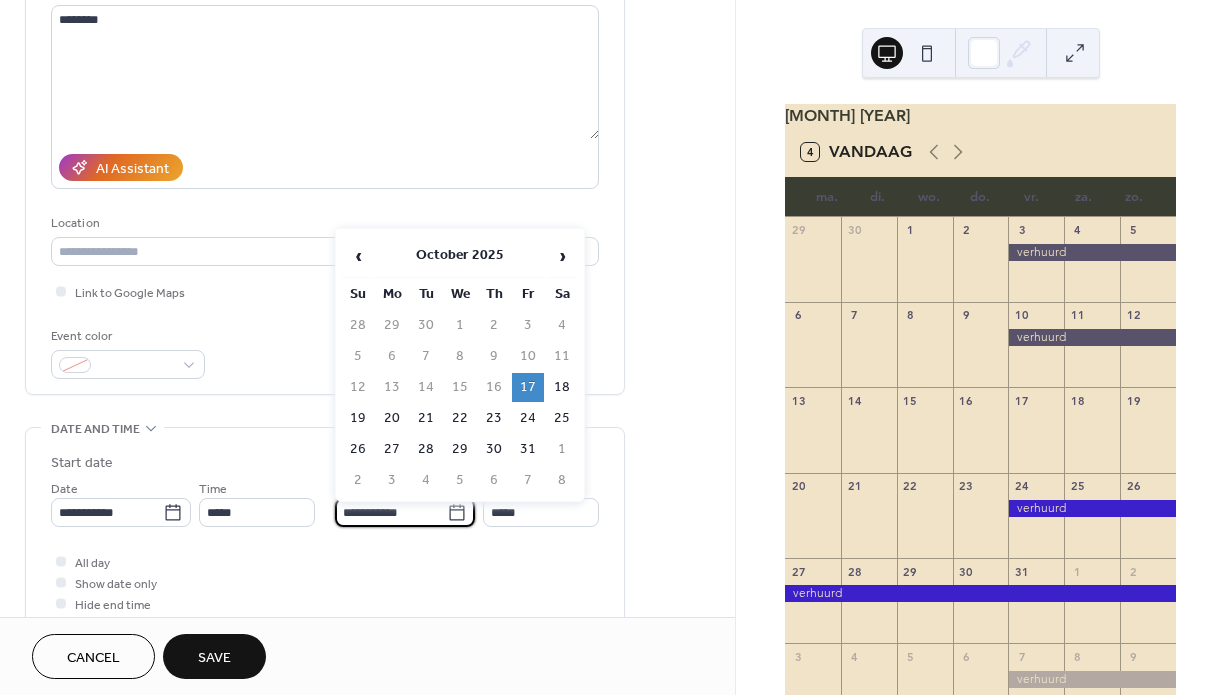 click on "**********" at bounding box center [391, 512] 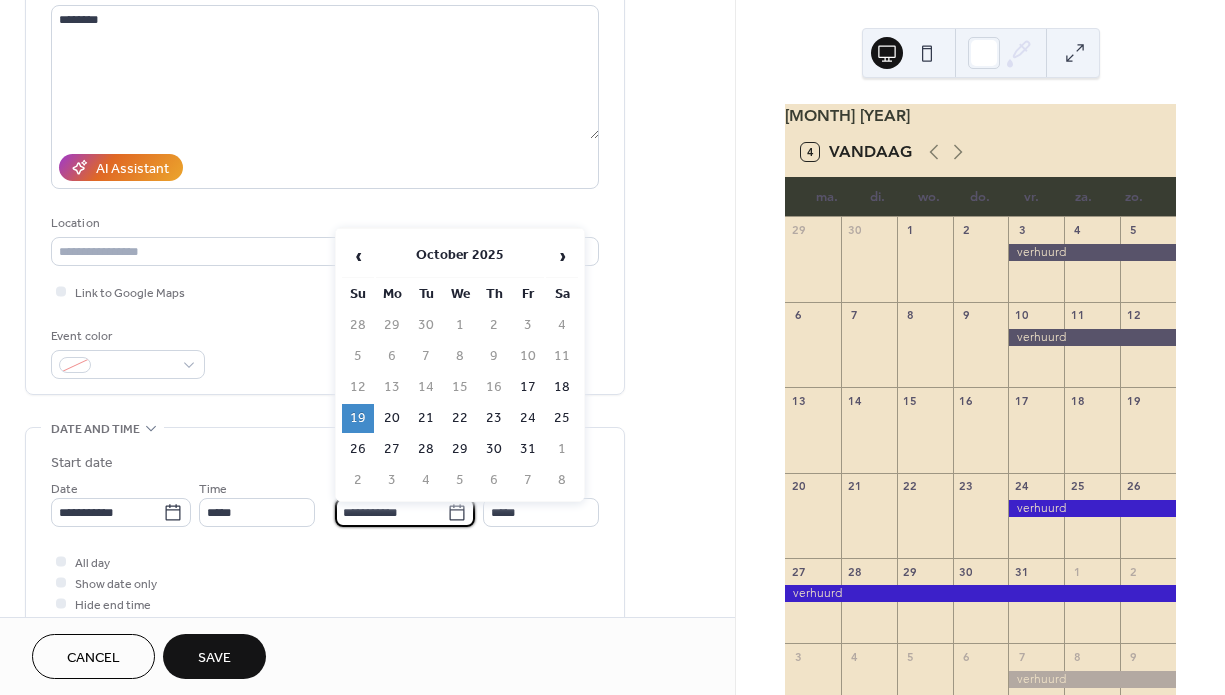 type on "**********" 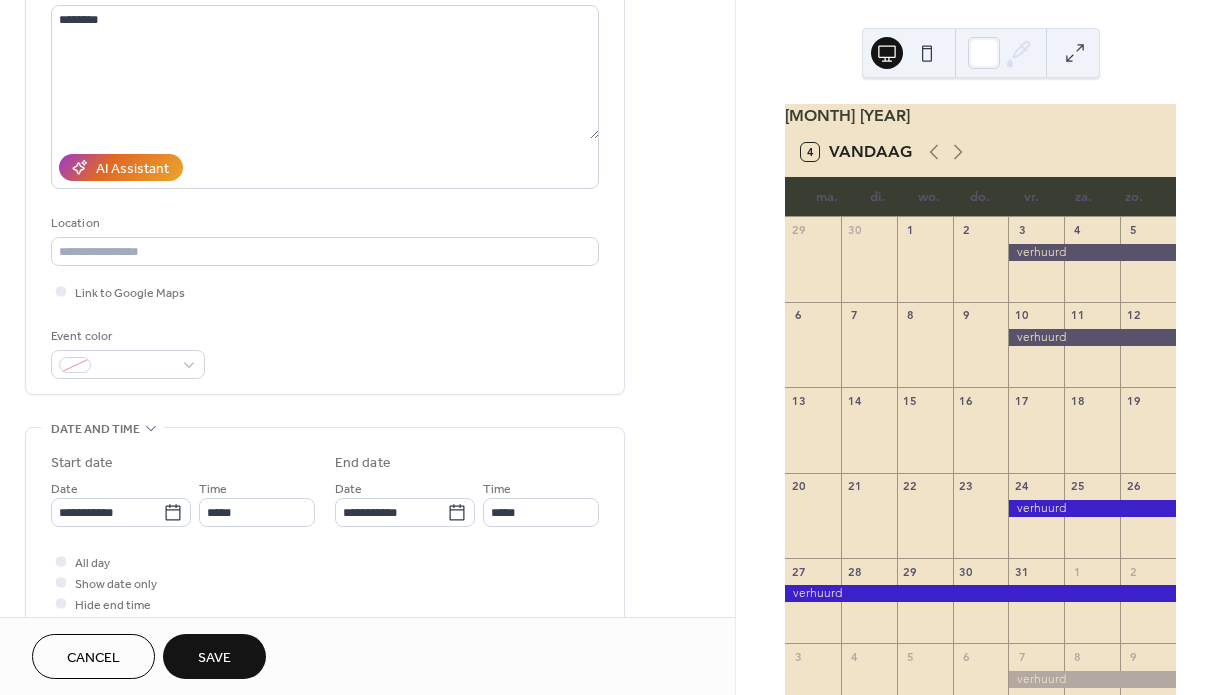 click on "Save" at bounding box center (214, 658) 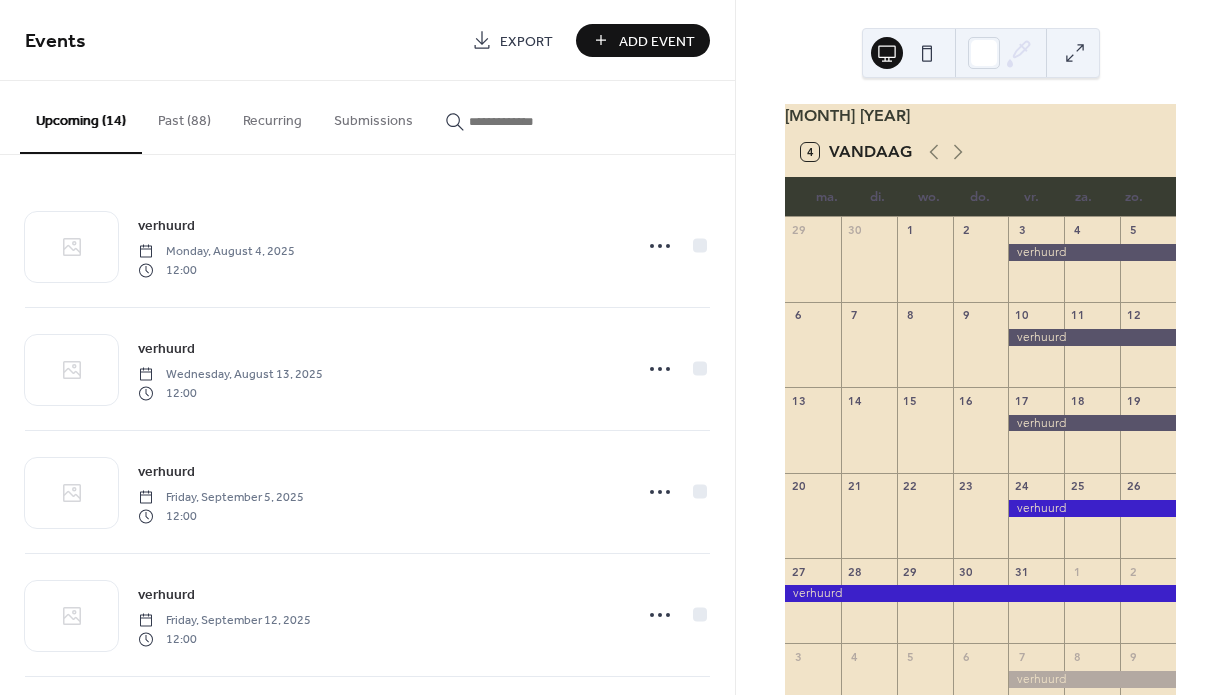 click at bounding box center [1092, 252] 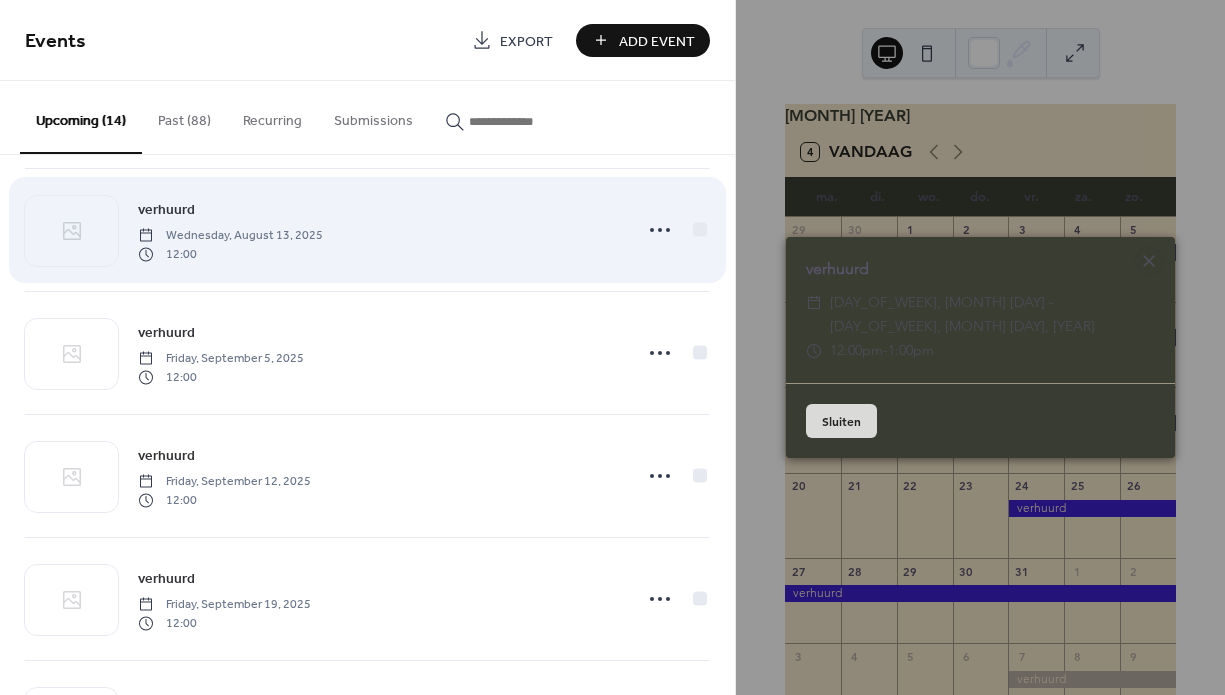 scroll, scrollTop: 146, scrollLeft: 0, axis: vertical 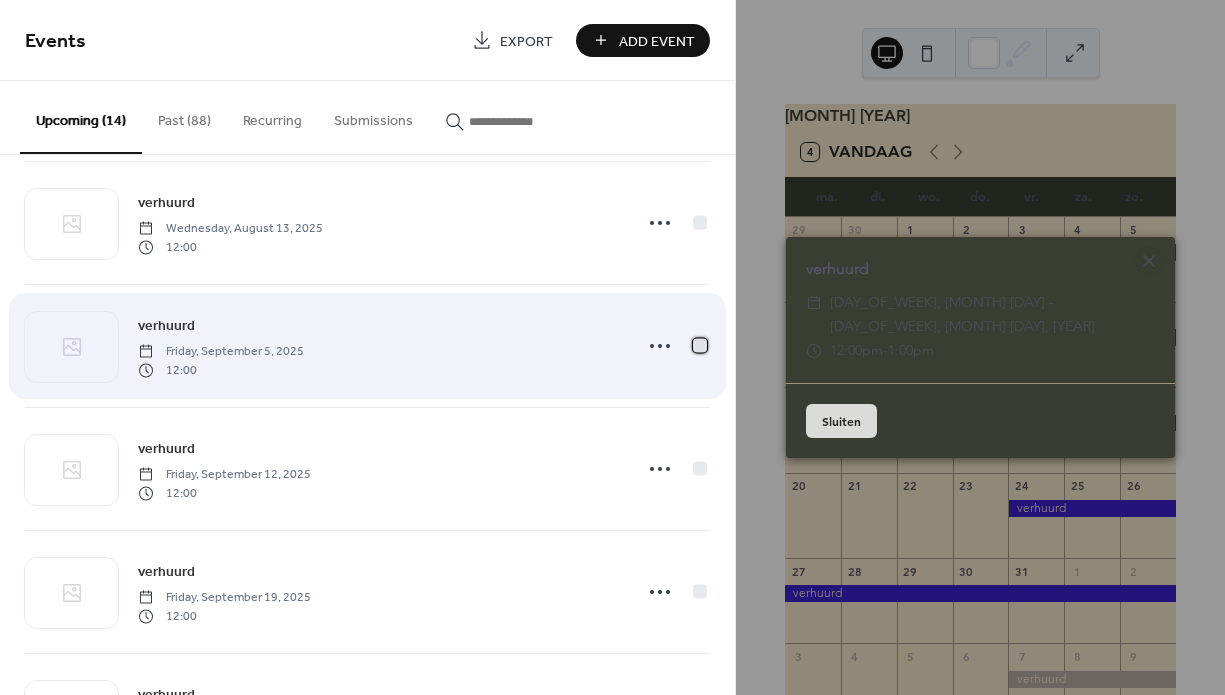 click at bounding box center (700, 345) 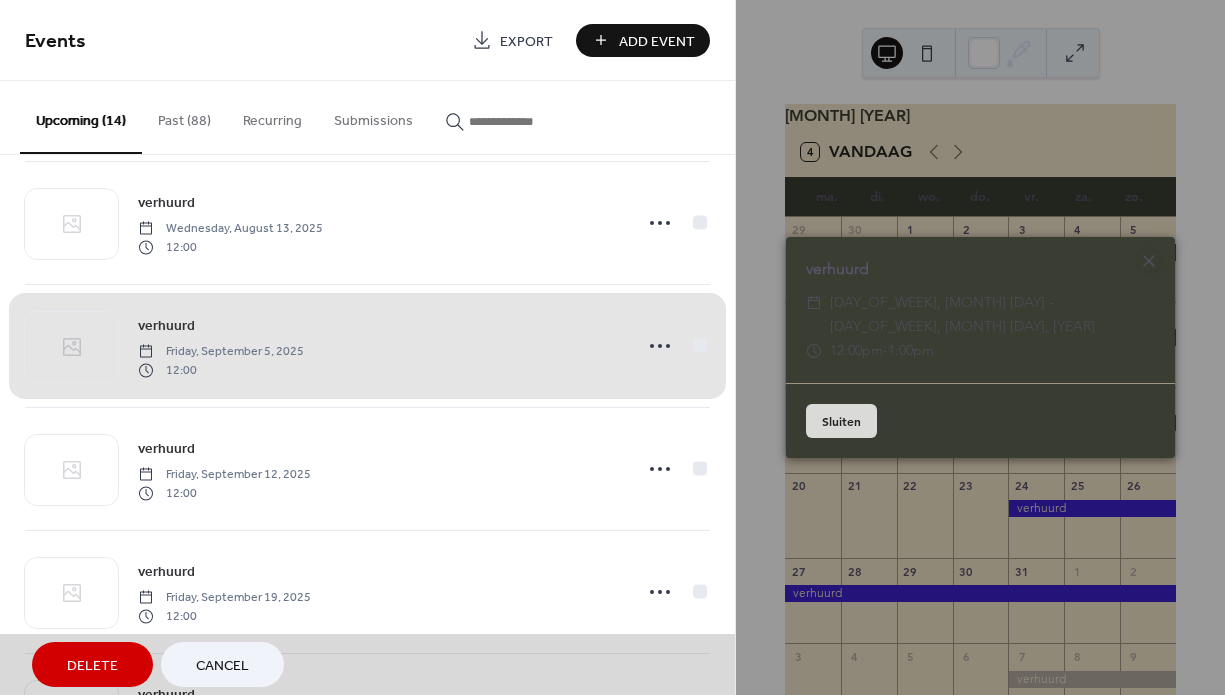 click on "Delete" at bounding box center [92, 666] 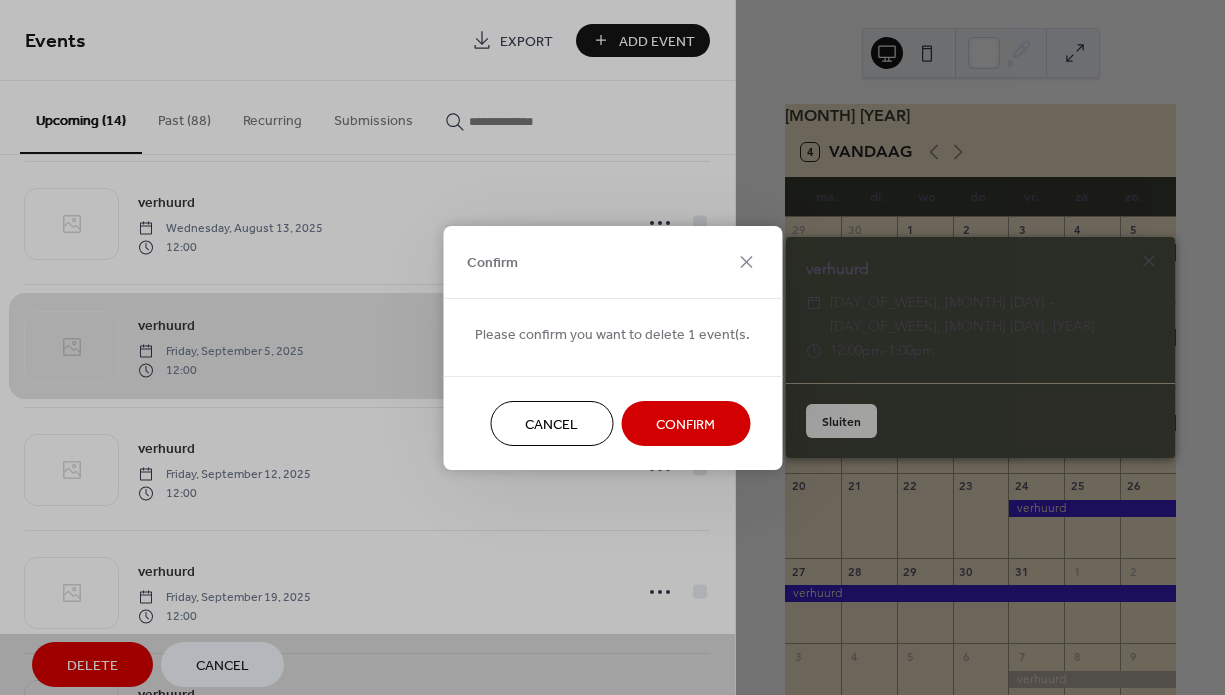 click on "Confirm" at bounding box center (685, 424) 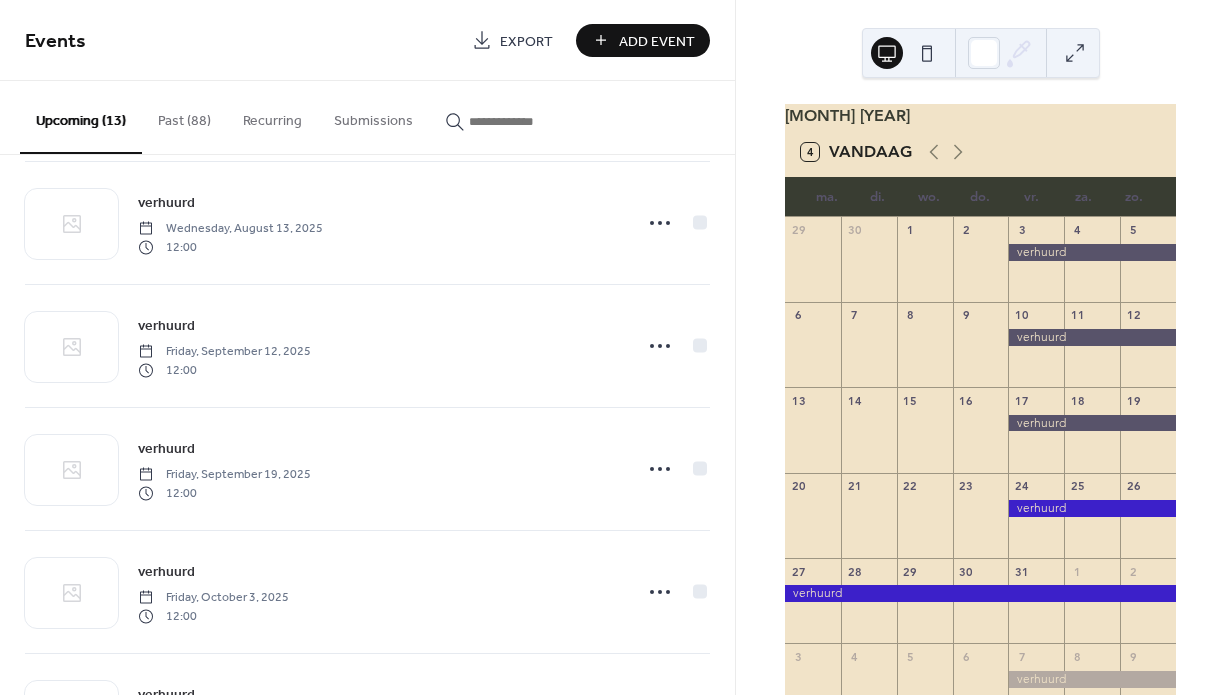 click on "Add Event" at bounding box center [657, 41] 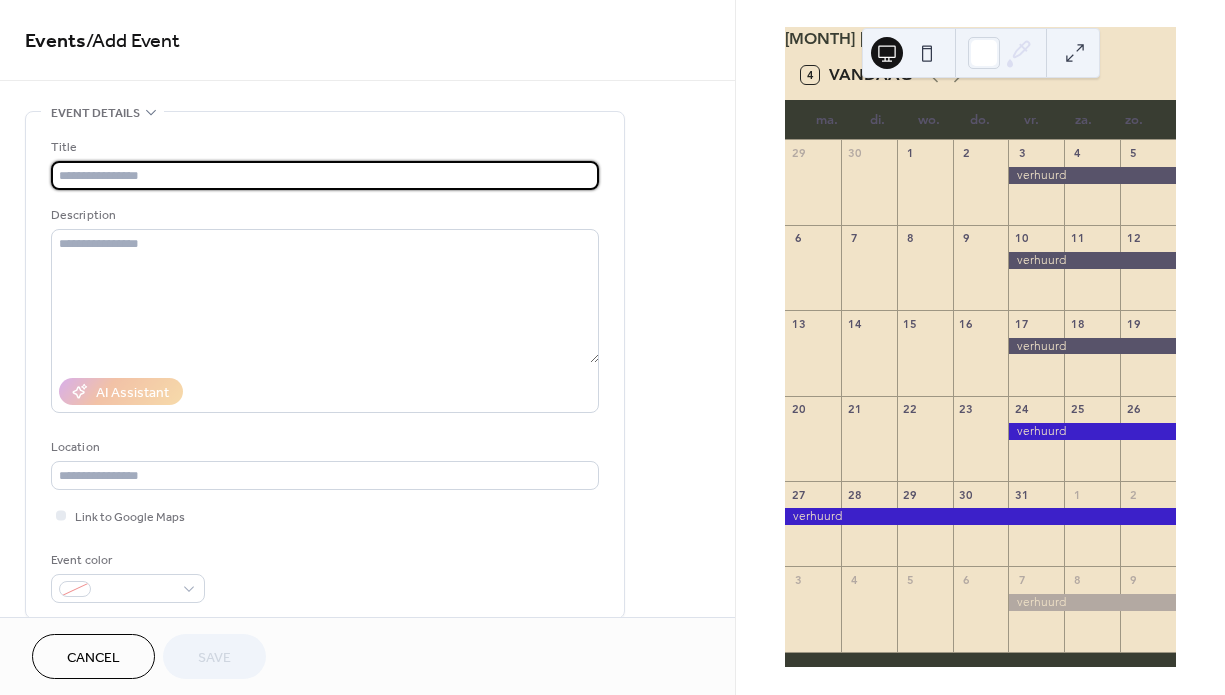 scroll, scrollTop: 97, scrollLeft: 0, axis: vertical 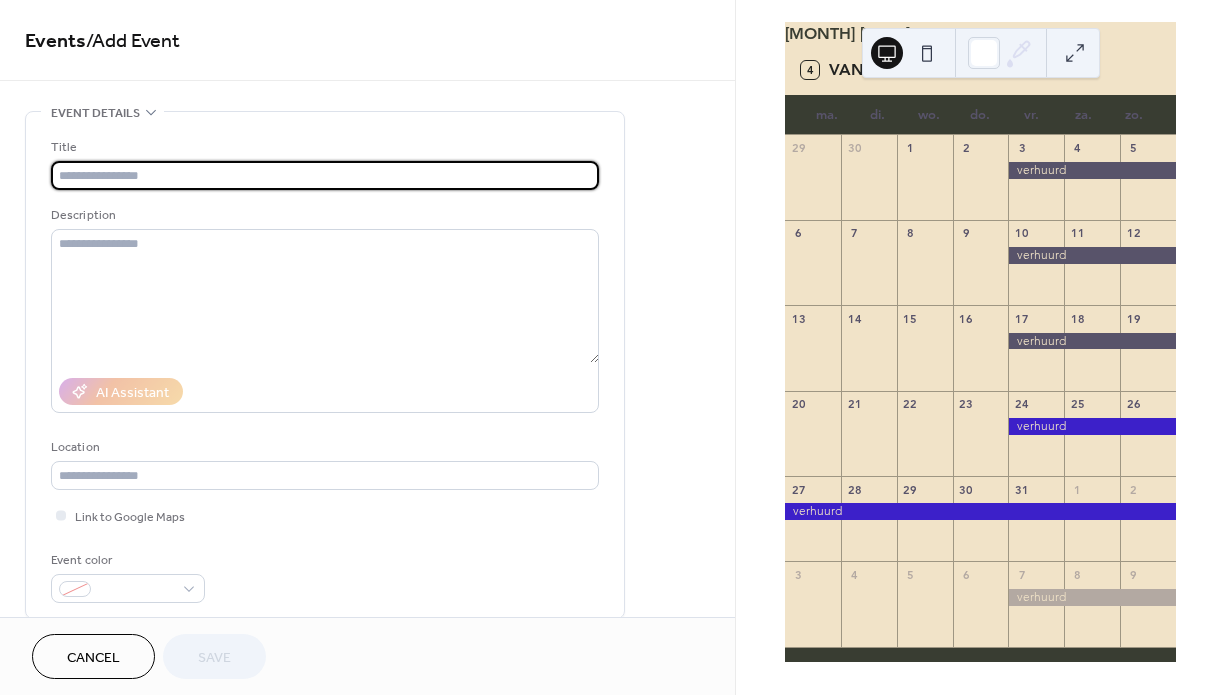 click on "4 Vandaag" at bounding box center [980, 70] 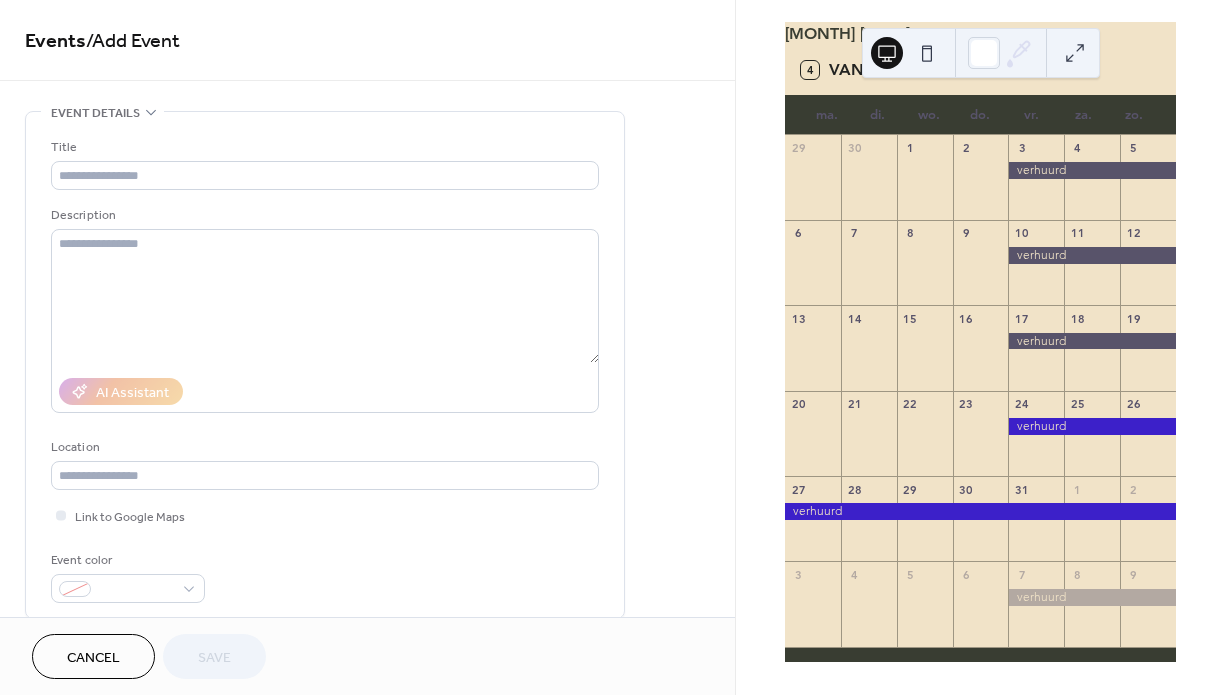 click on "[MONTH] [YEAR] 4 Vandaag ma. di. wo. do. vr. za. zo. 29 30 1 2 3 4 5 6 7 8 9 10 11 12 13 14 15 16 17 18 19 20 21 22 23 24 25 26 27 28 29 30 31 1 2 3 4 5 6 7 8 9" at bounding box center (980, 342) 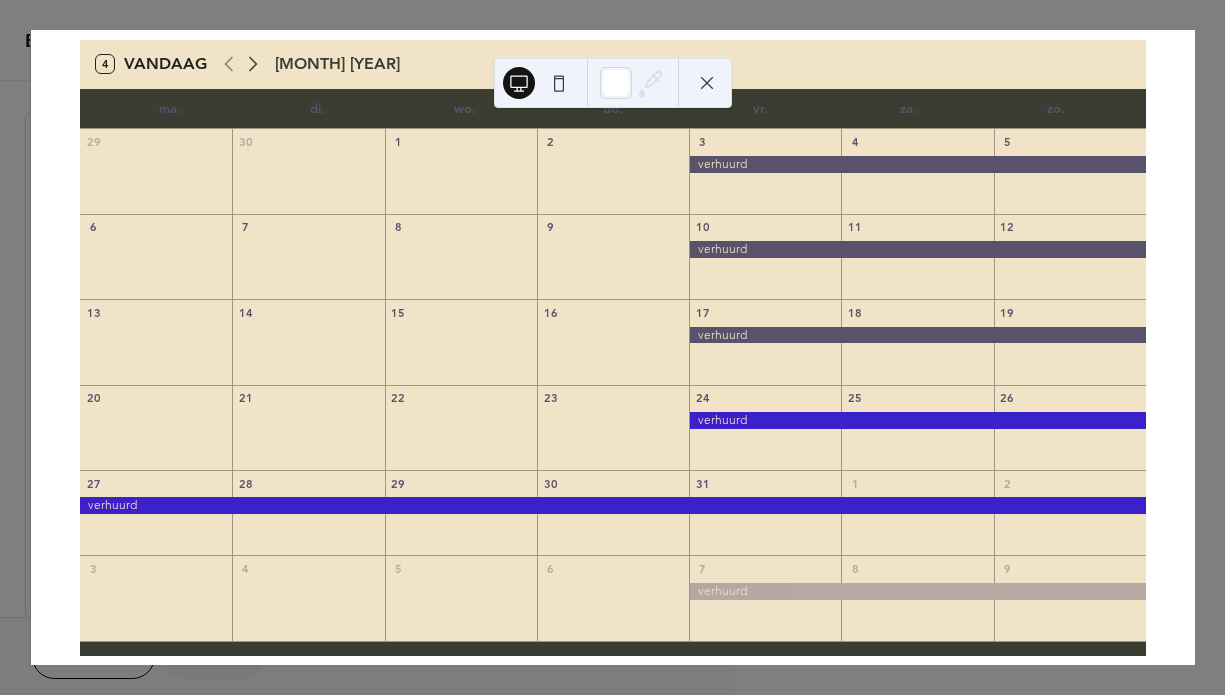 click 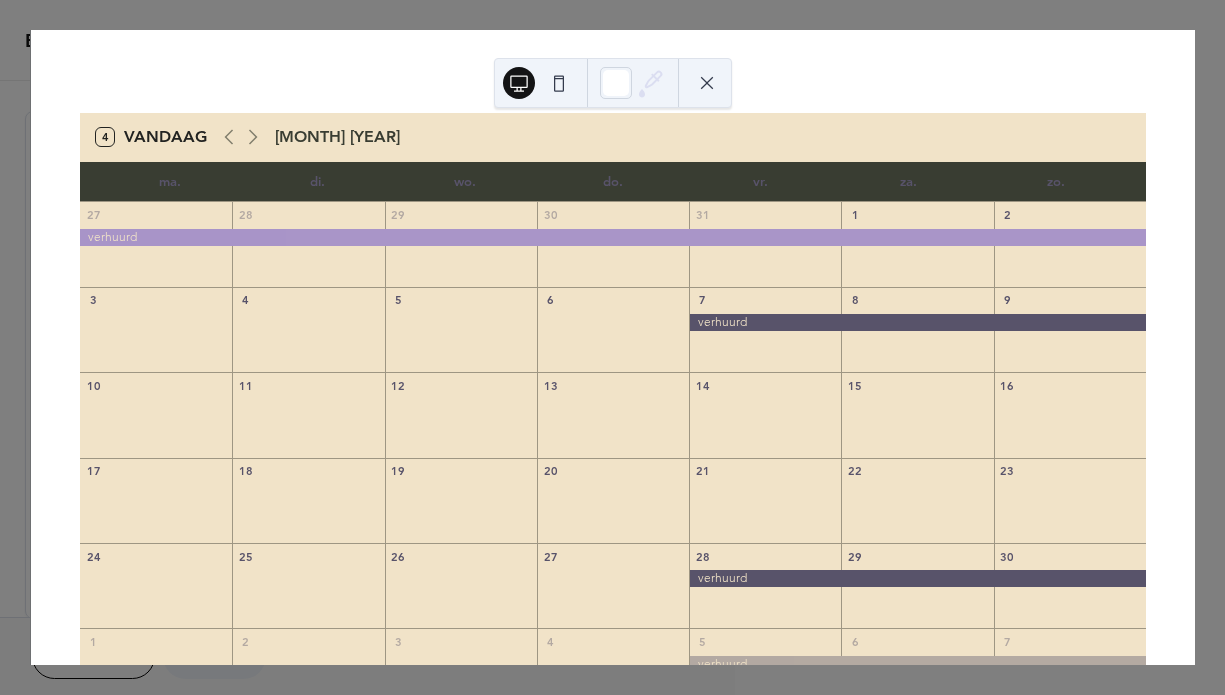scroll, scrollTop: 0, scrollLeft: 0, axis: both 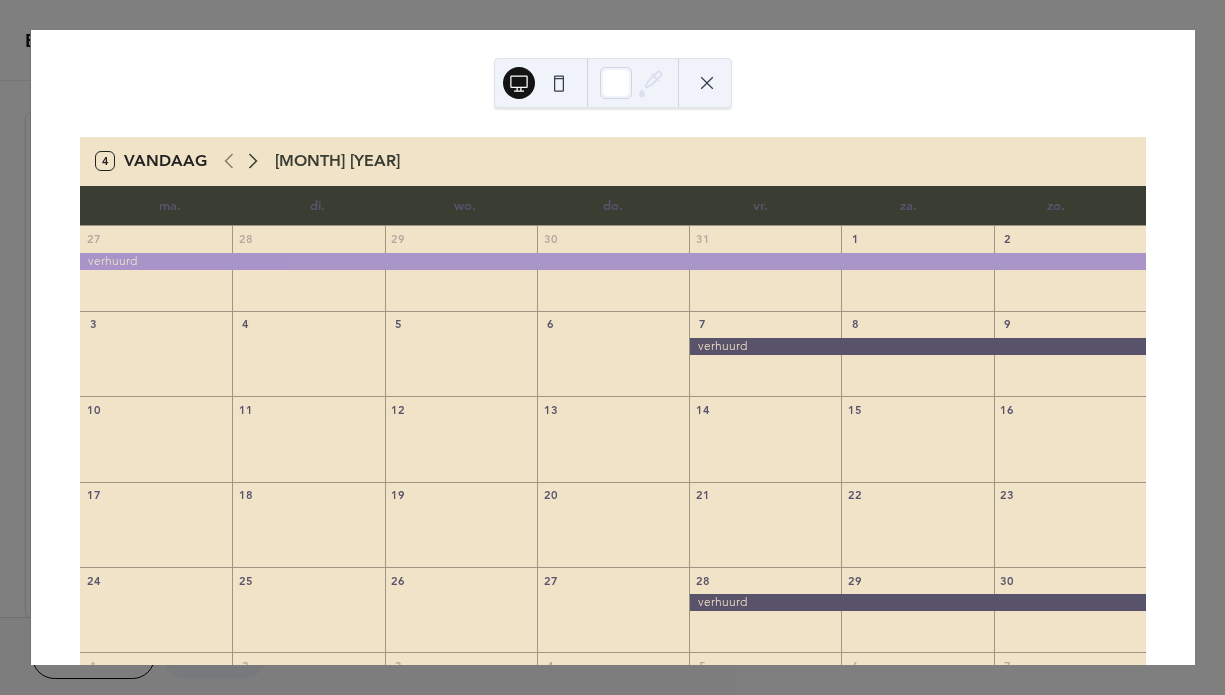 click 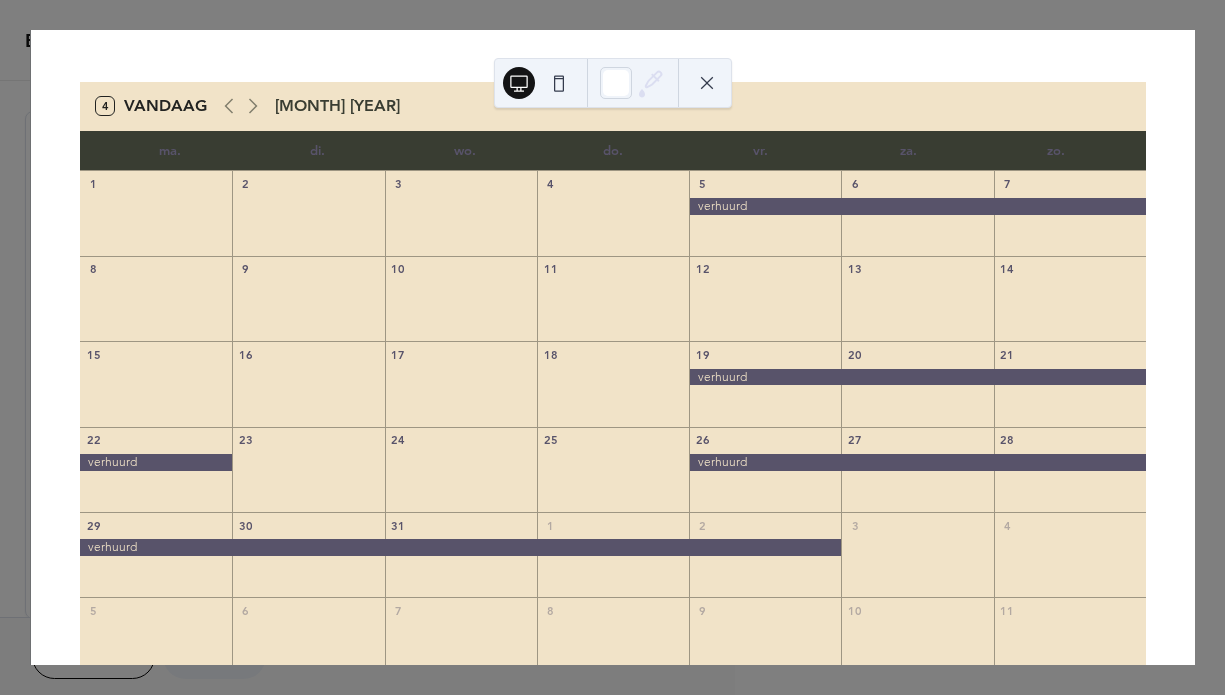 scroll, scrollTop: 15, scrollLeft: 0, axis: vertical 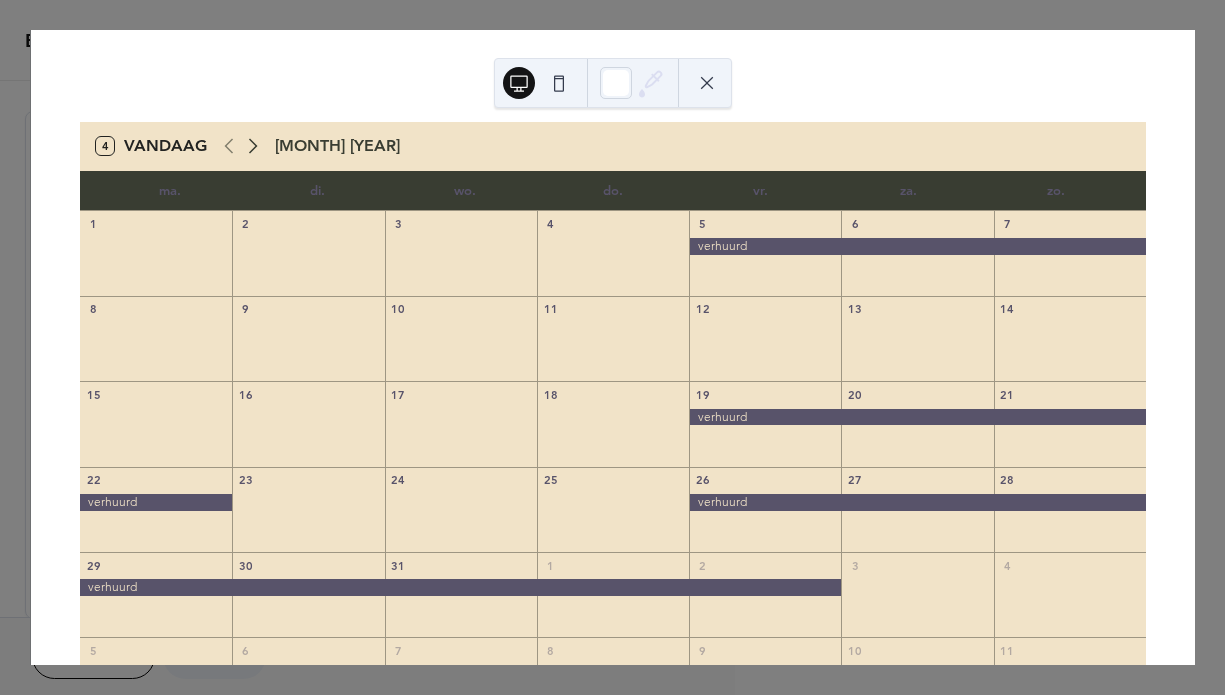 click 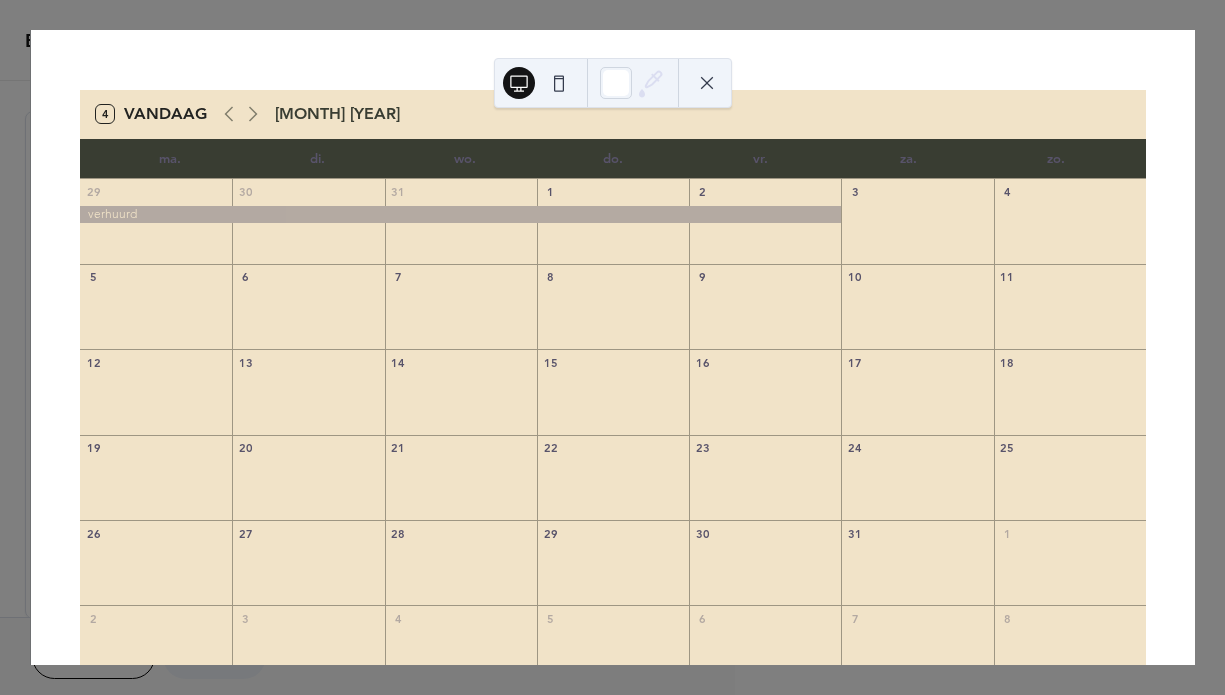 scroll, scrollTop: 0, scrollLeft: 0, axis: both 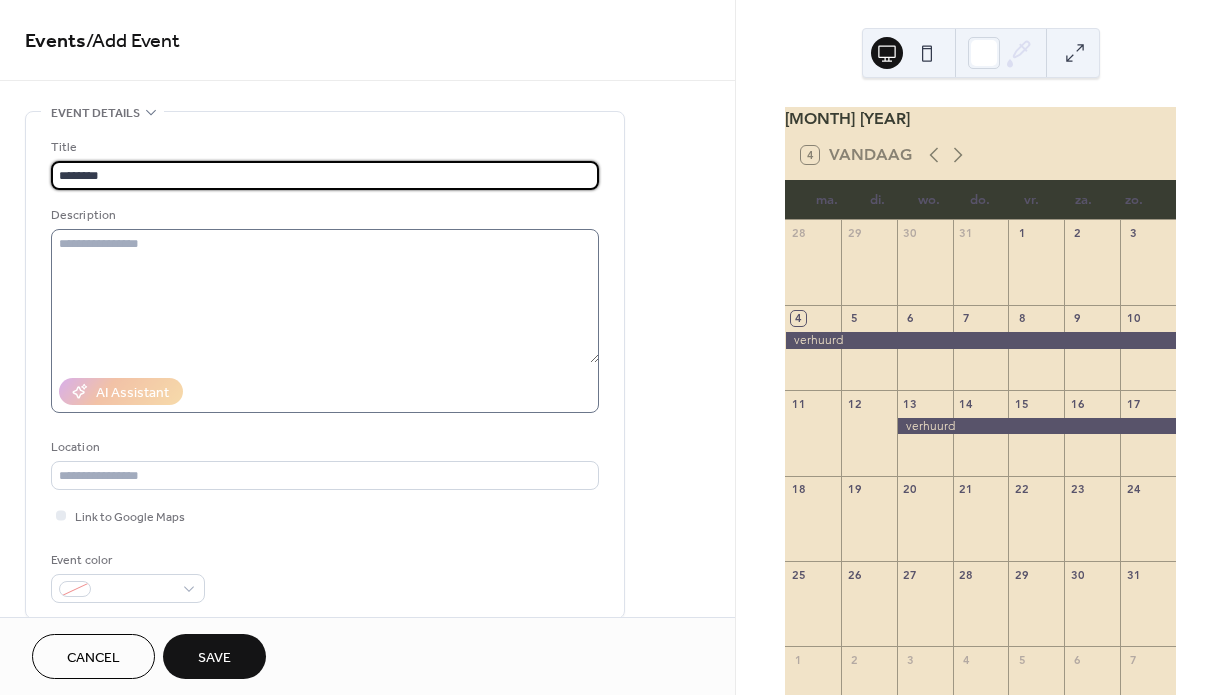 type on "********" 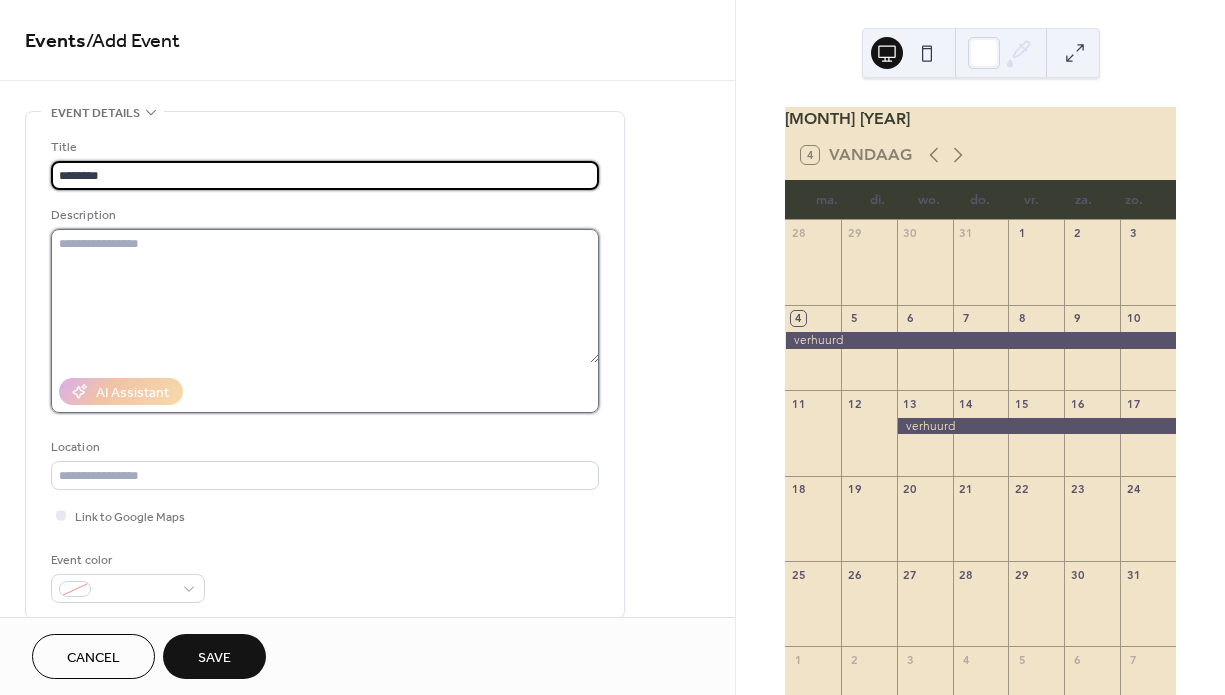 click at bounding box center [325, 296] 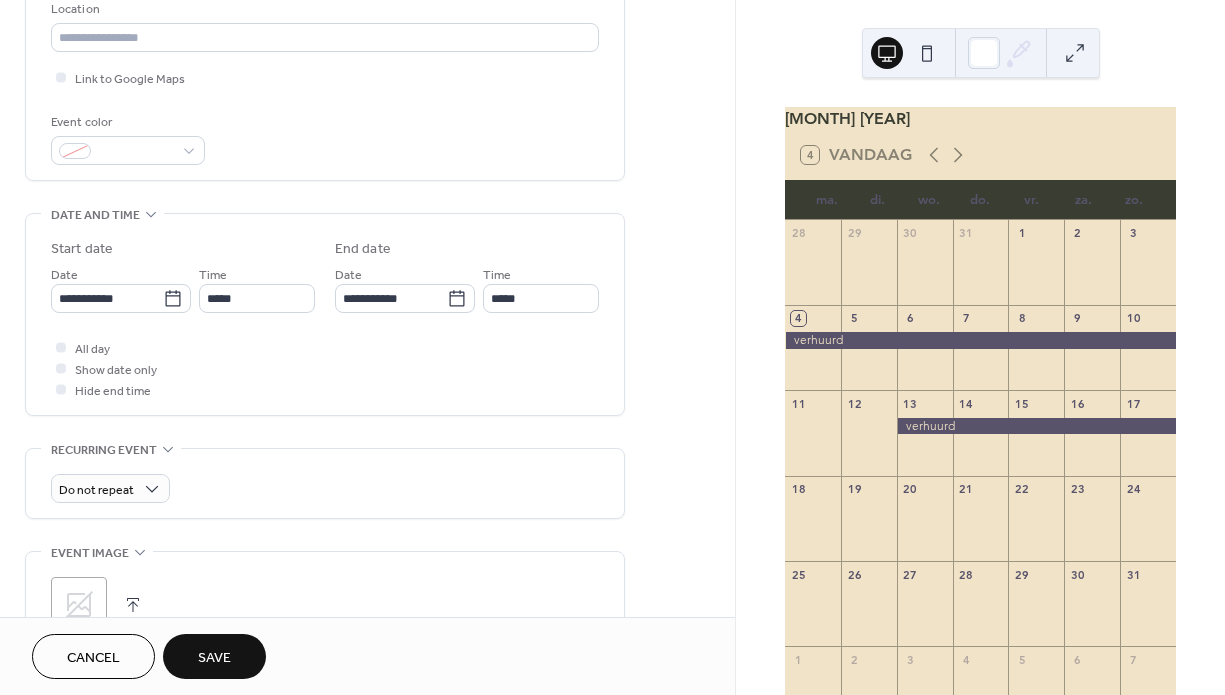 scroll, scrollTop: 439, scrollLeft: 0, axis: vertical 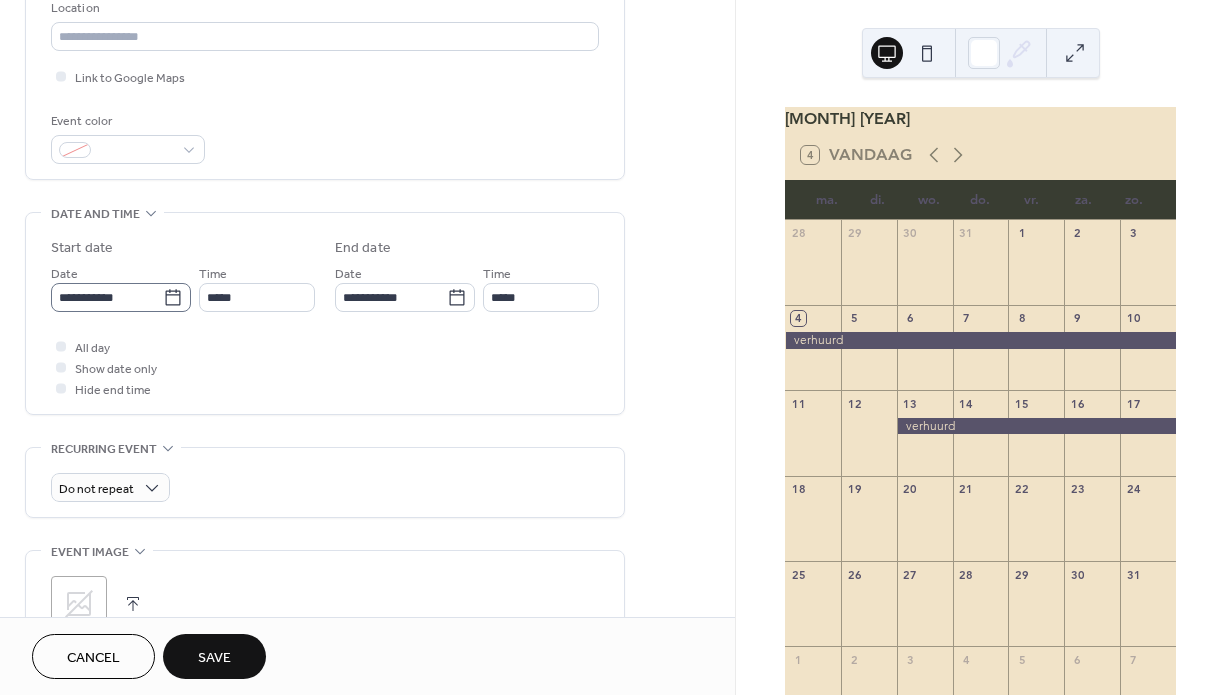 type on "********" 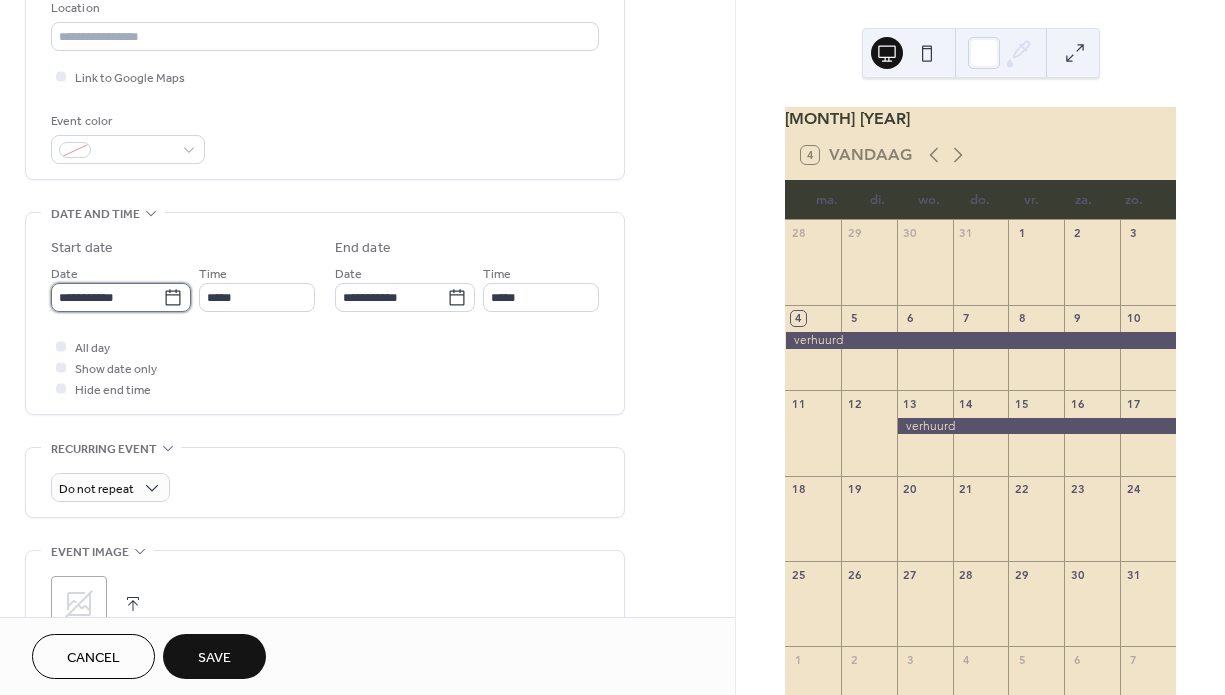 click on "**********" at bounding box center [107, 297] 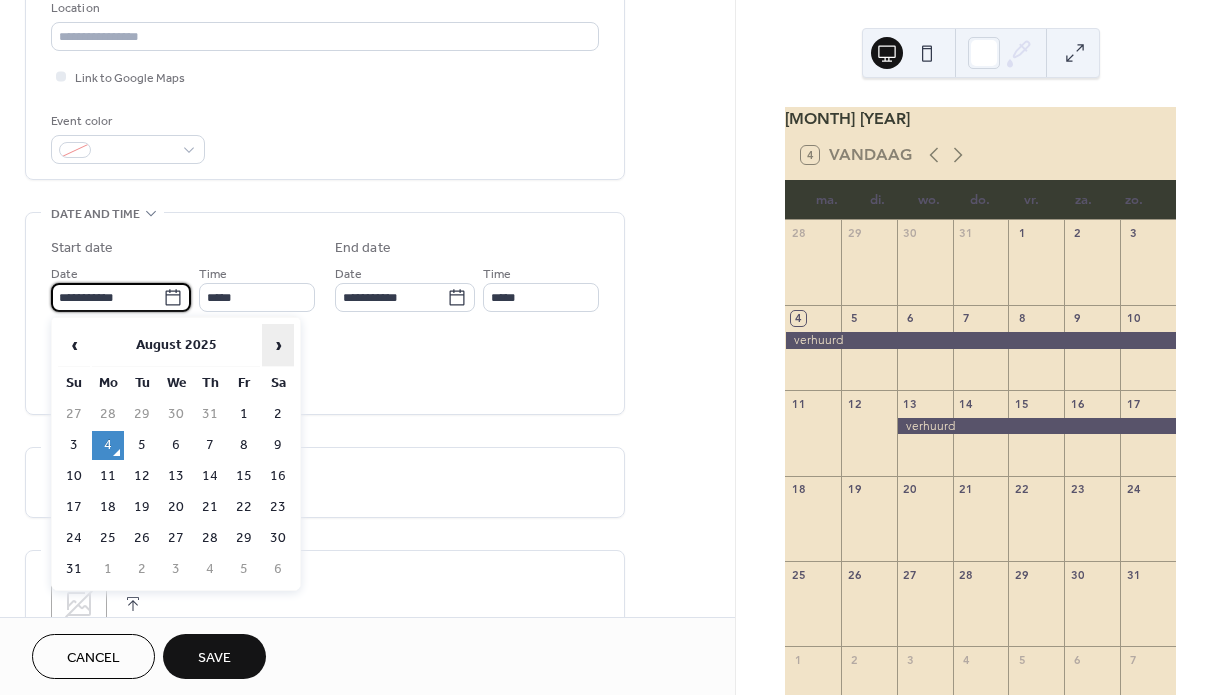 click on "›" at bounding box center [278, 345] 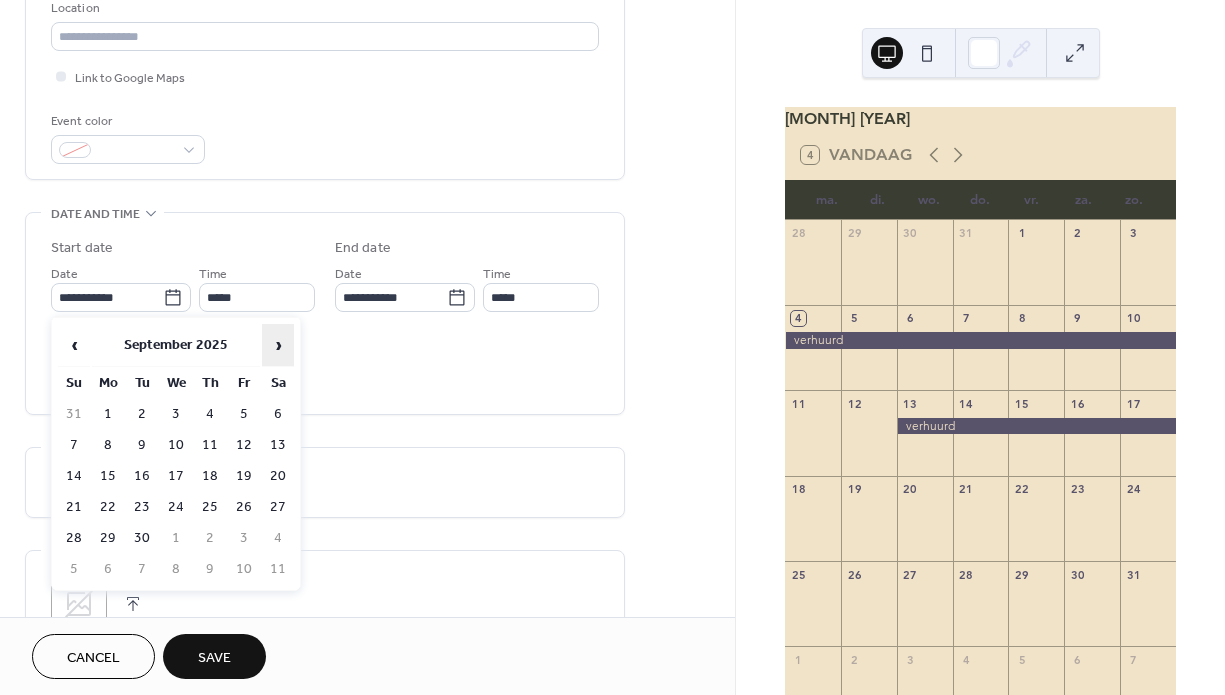 click on "›" at bounding box center [278, 345] 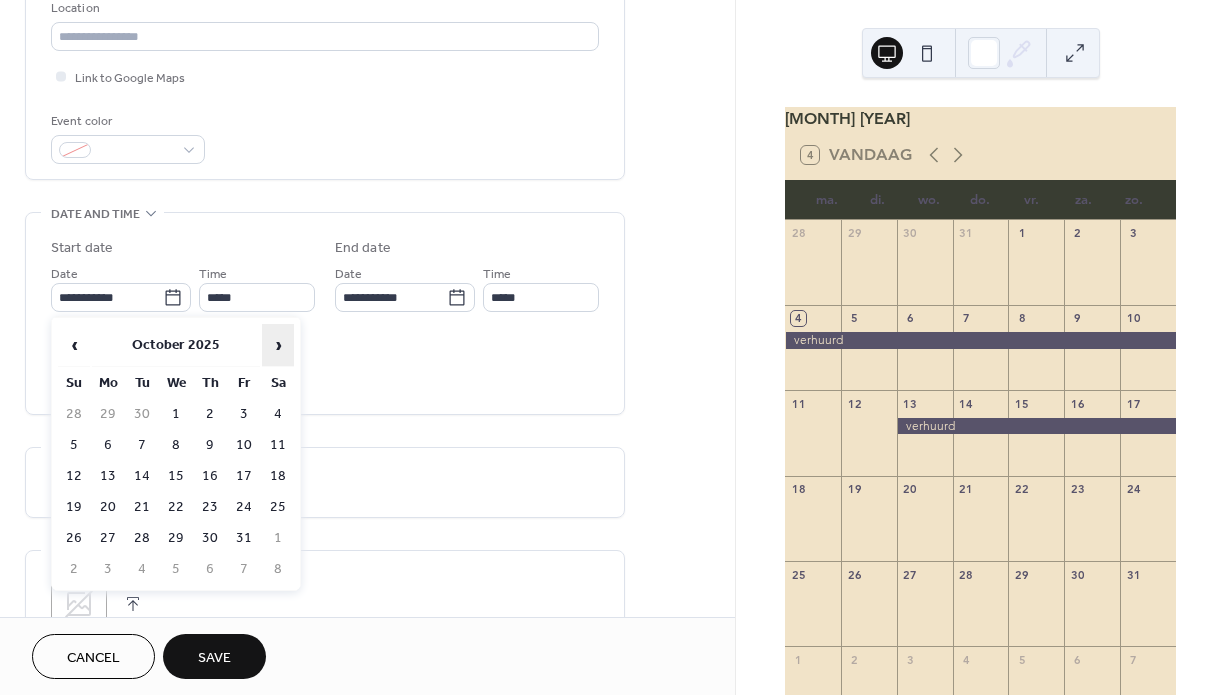 click on "›" at bounding box center (278, 345) 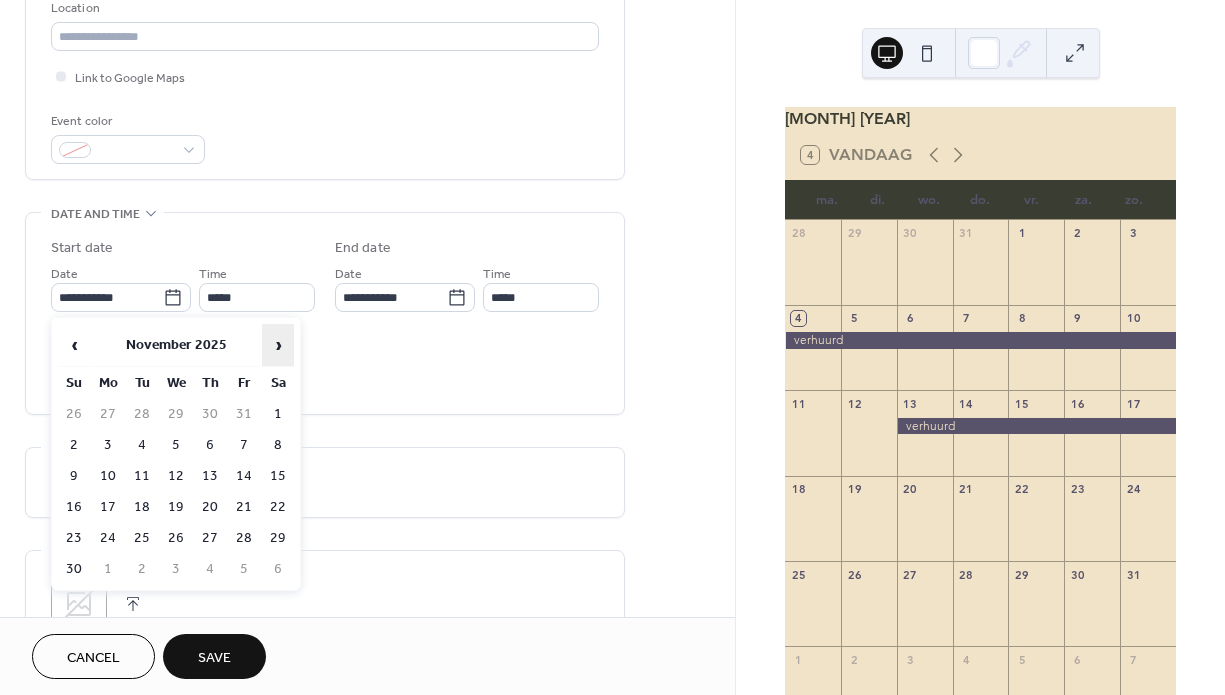 click on "›" at bounding box center (278, 345) 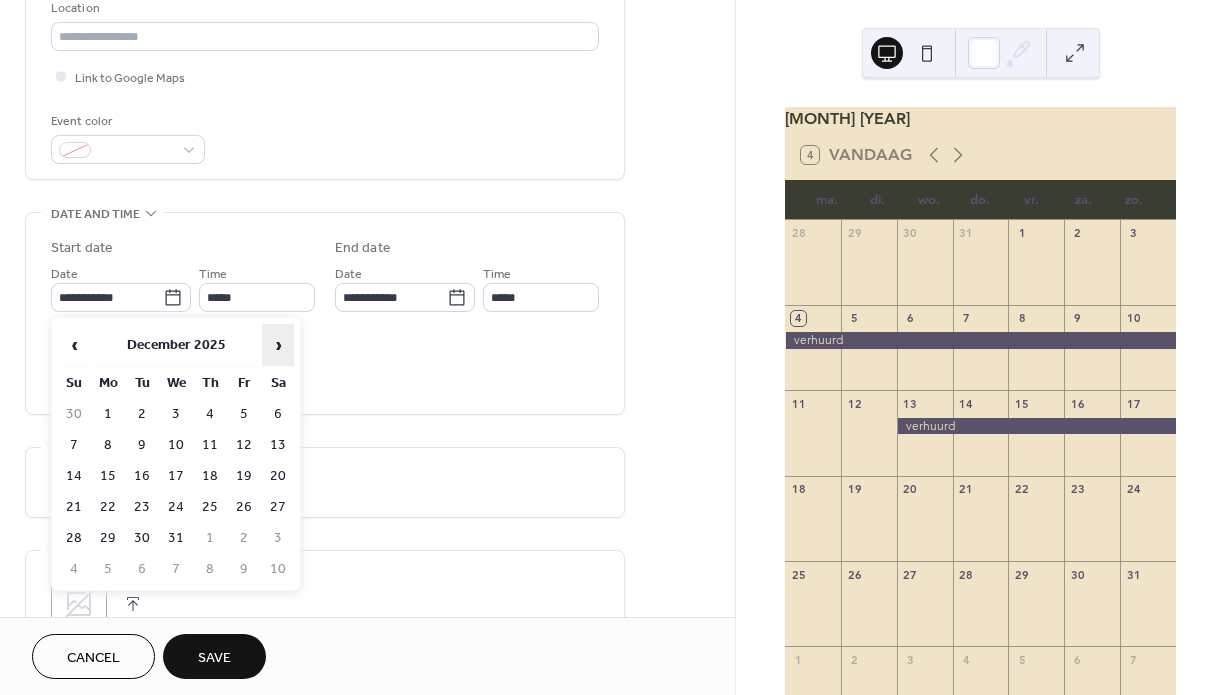 click on "›" at bounding box center [278, 345] 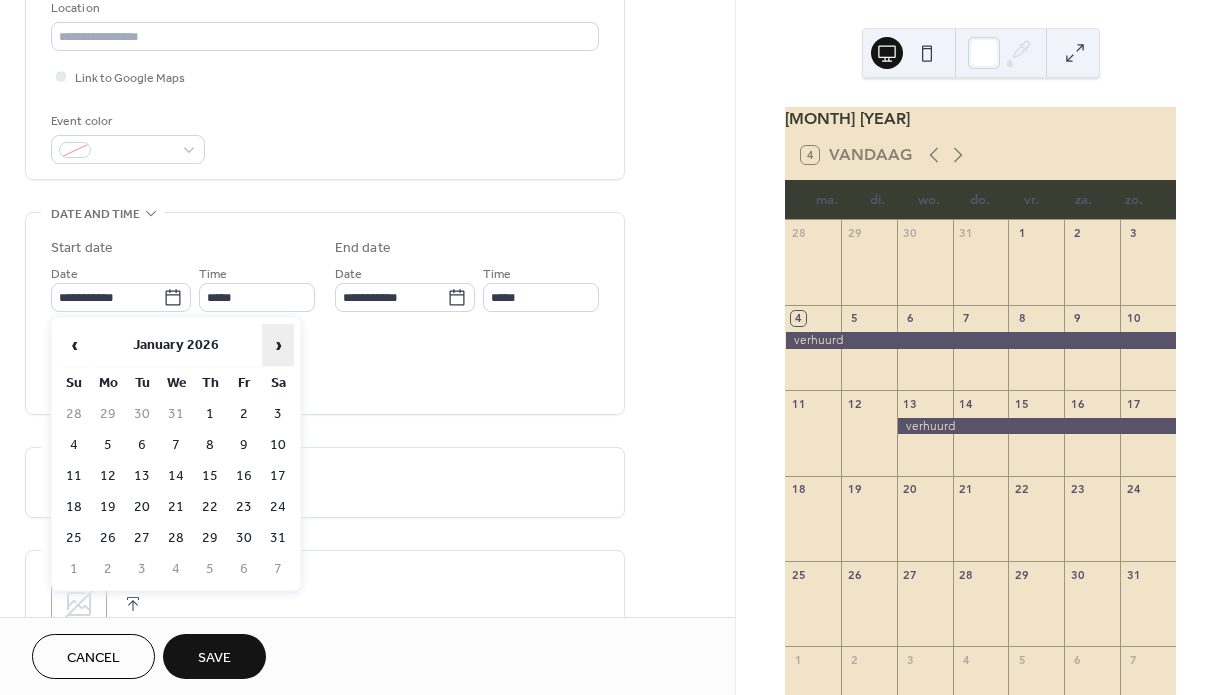 click on "›" at bounding box center [278, 345] 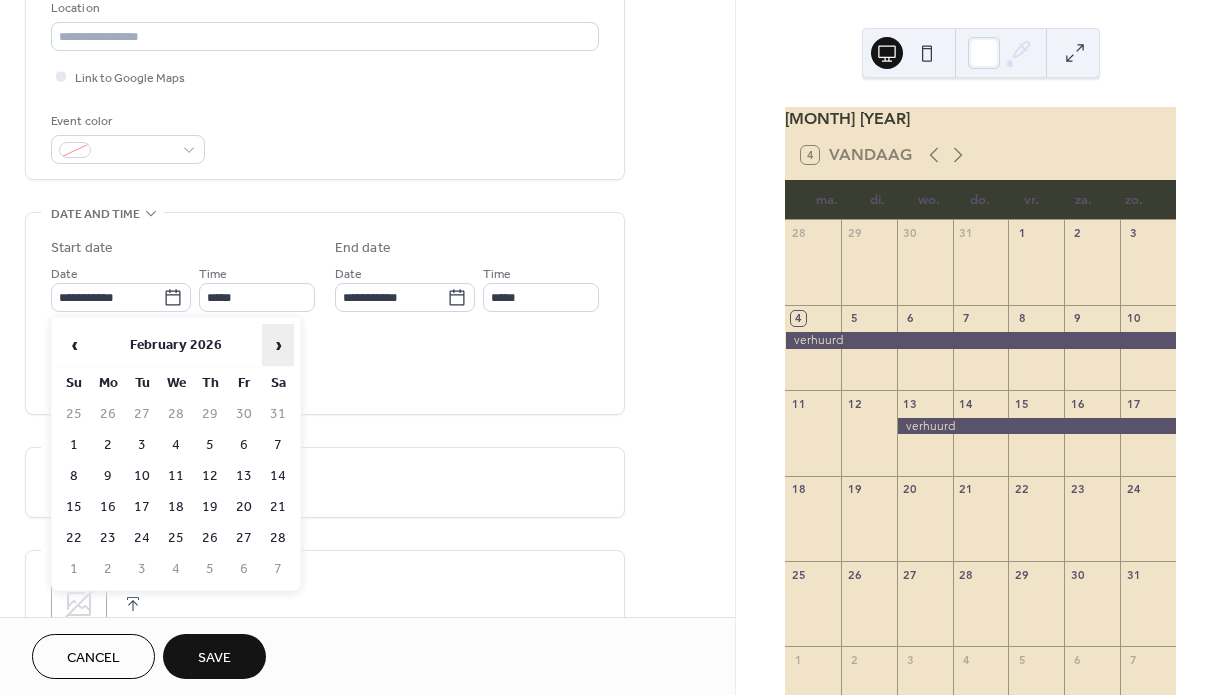 click on "›" at bounding box center (278, 345) 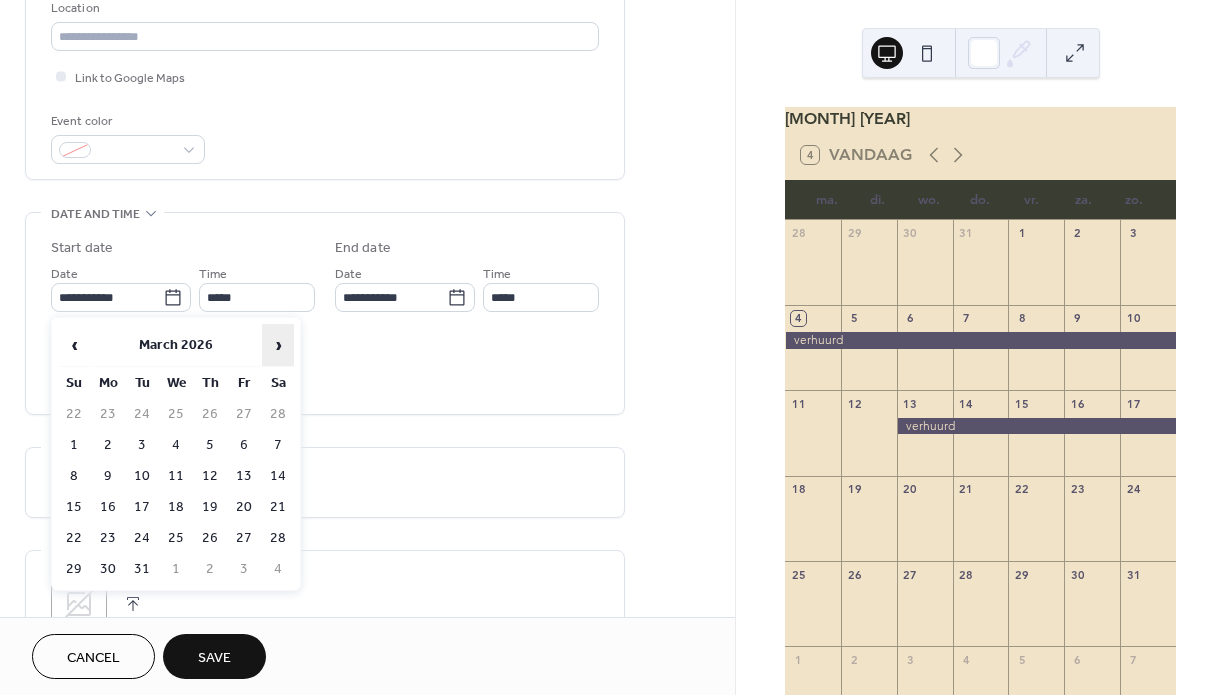 click on "›" at bounding box center (278, 345) 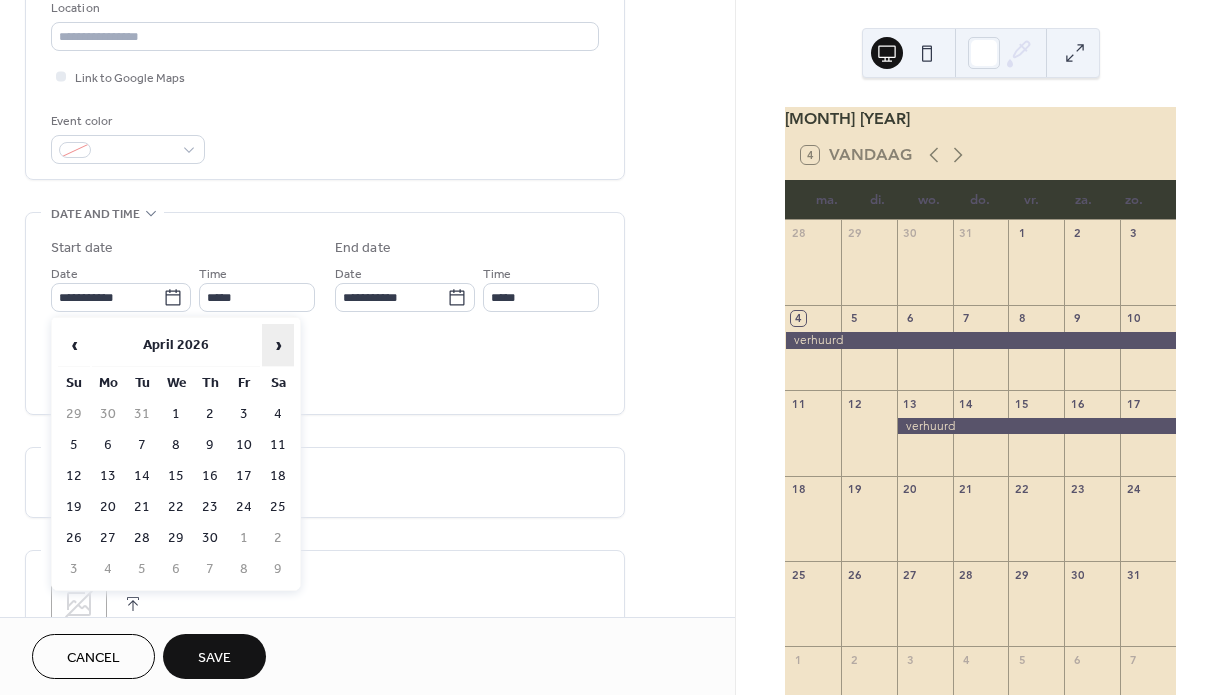 click on "›" at bounding box center (278, 345) 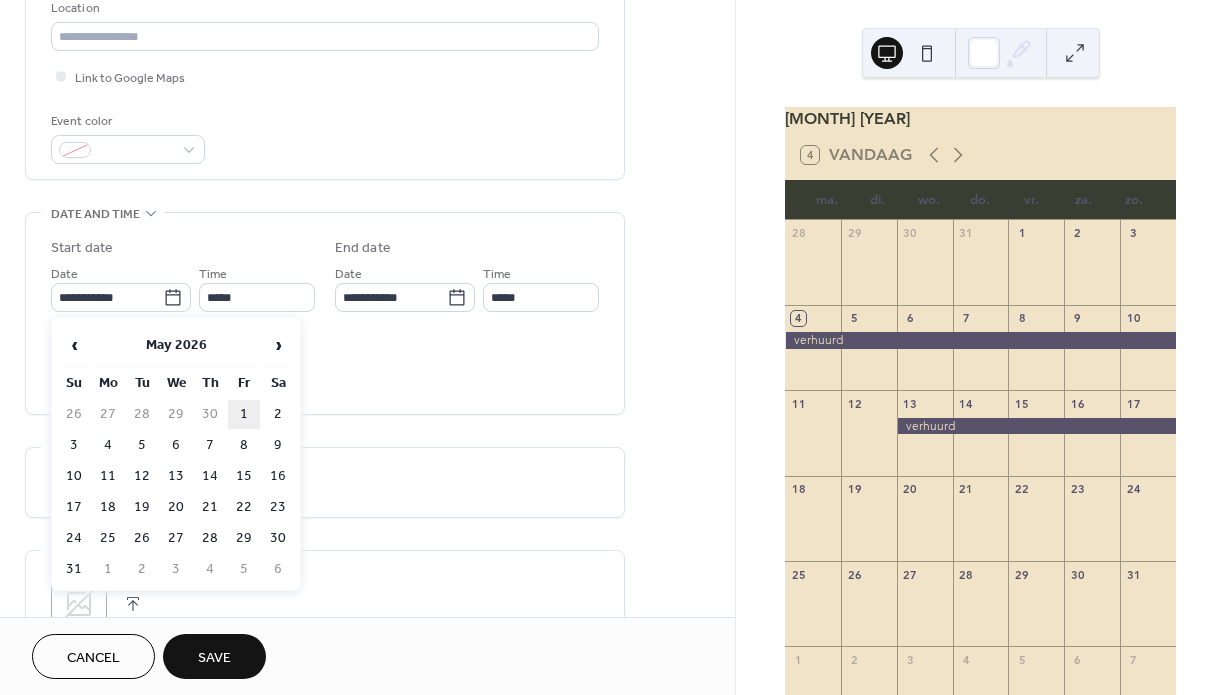 click on "1" at bounding box center [244, 414] 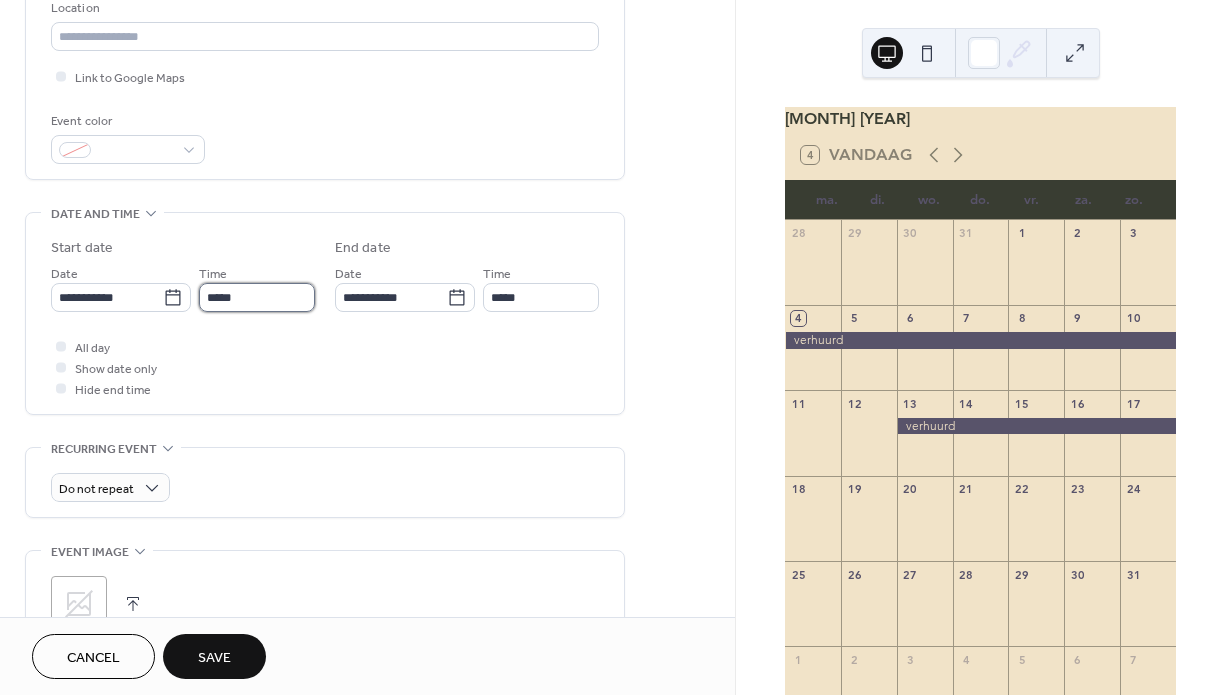 click on "*****" at bounding box center (257, 297) 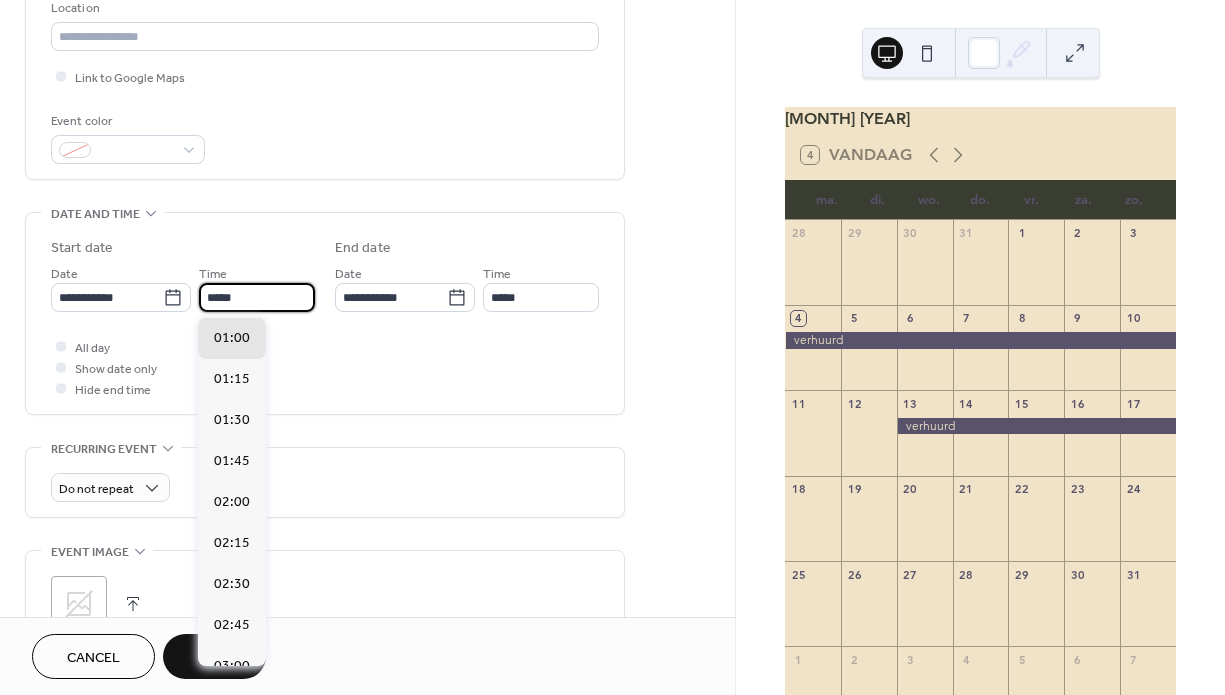 scroll, scrollTop: 2592, scrollLeft: 0, axis: vertical 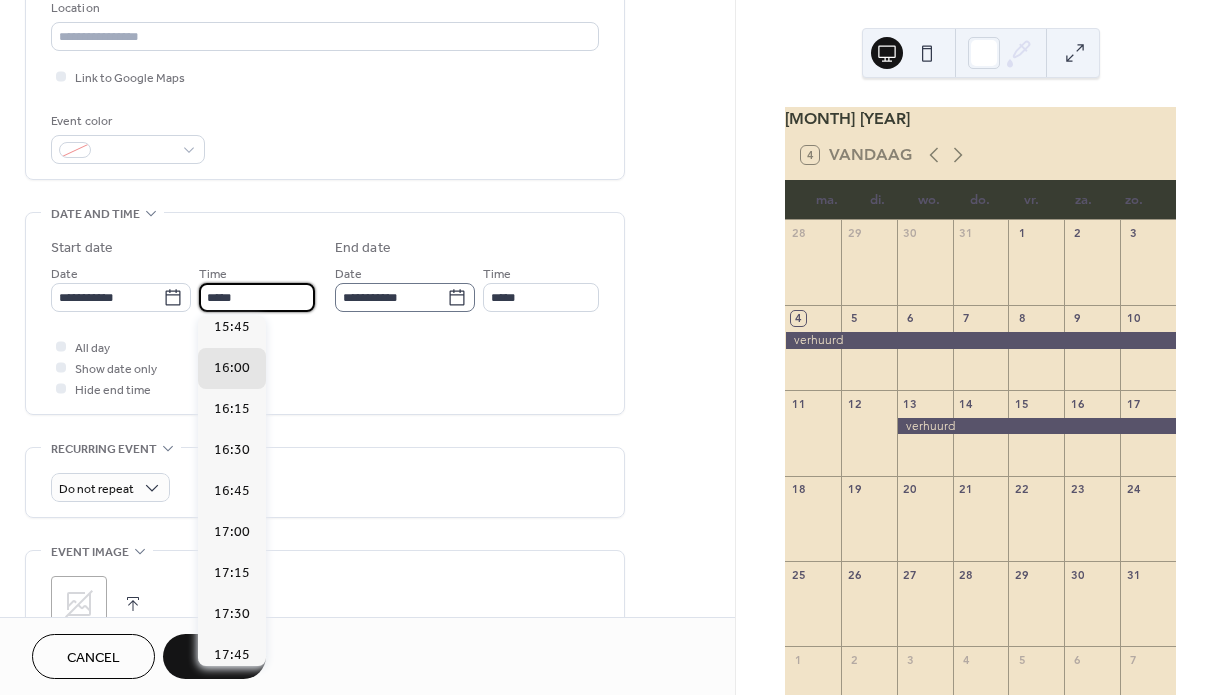 type on "*****" 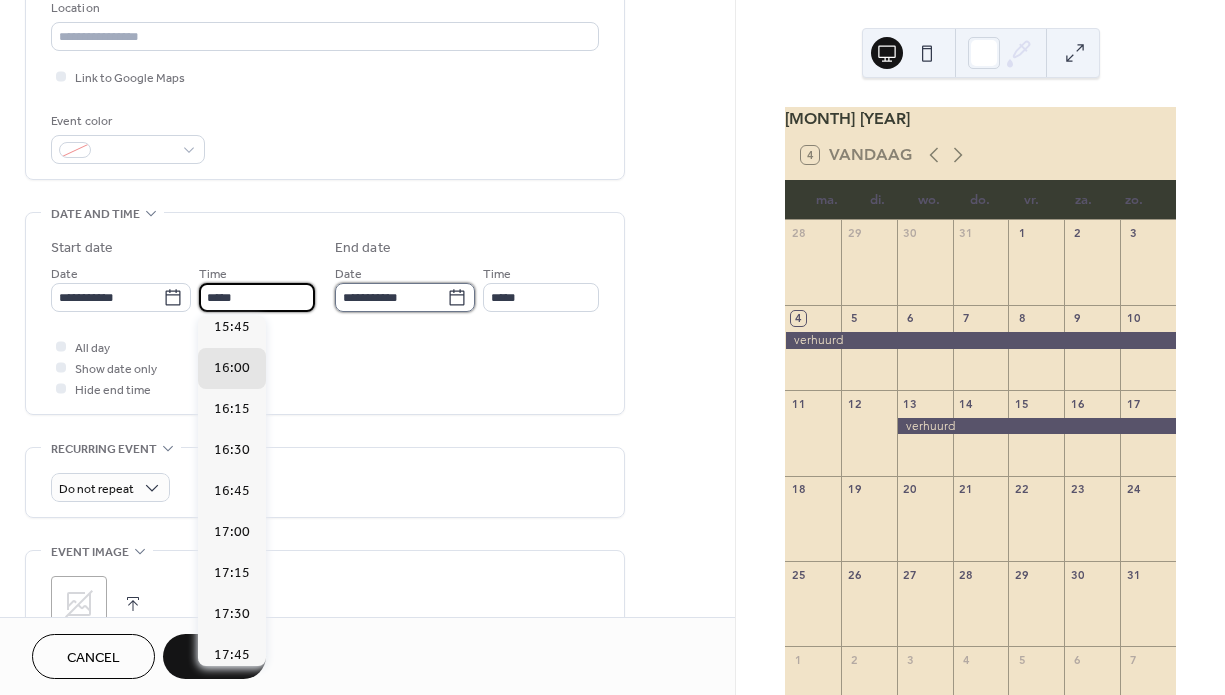 type on "*****" 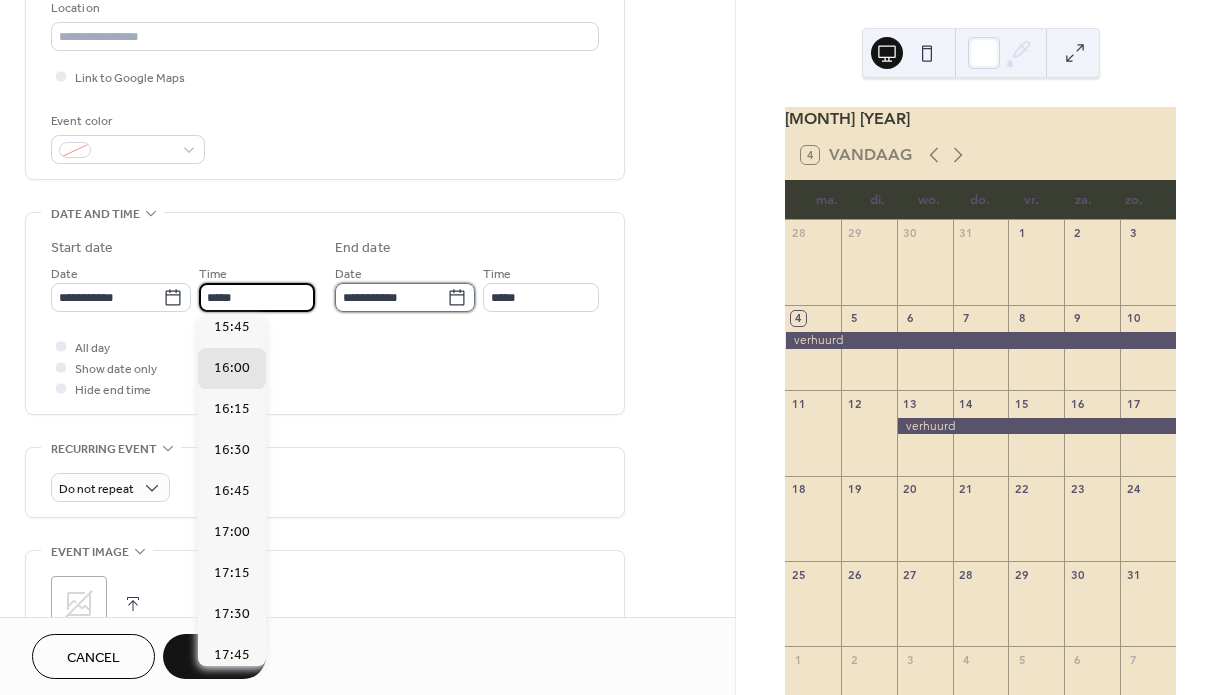 click on "**********" at bounding box center [391, 297] 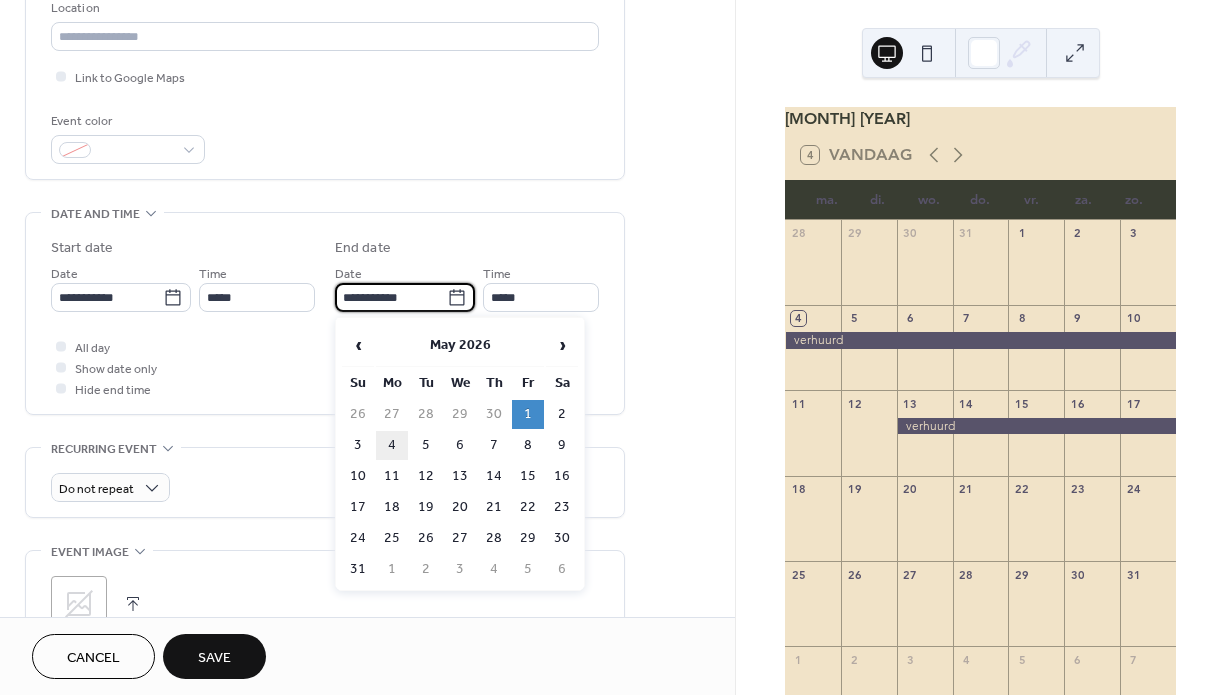 click on "4" at bounding box center [392, 445] 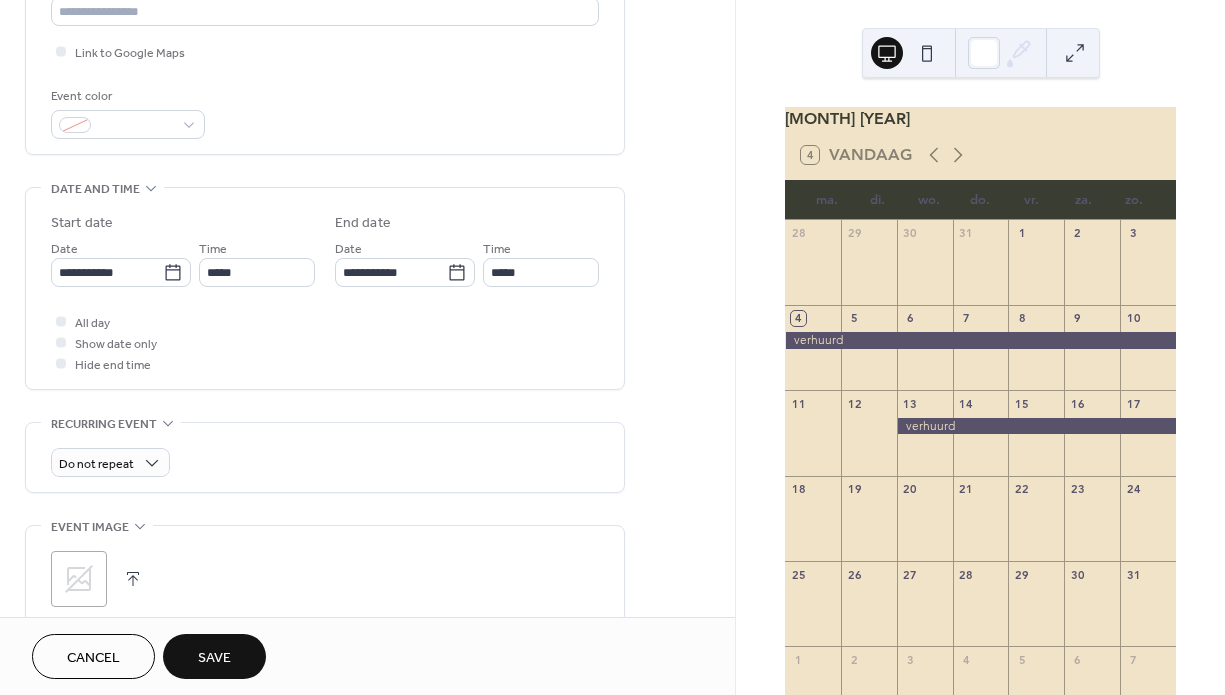 scroll, scrollTop: 478, scrollLeft: 0, axis: vertical 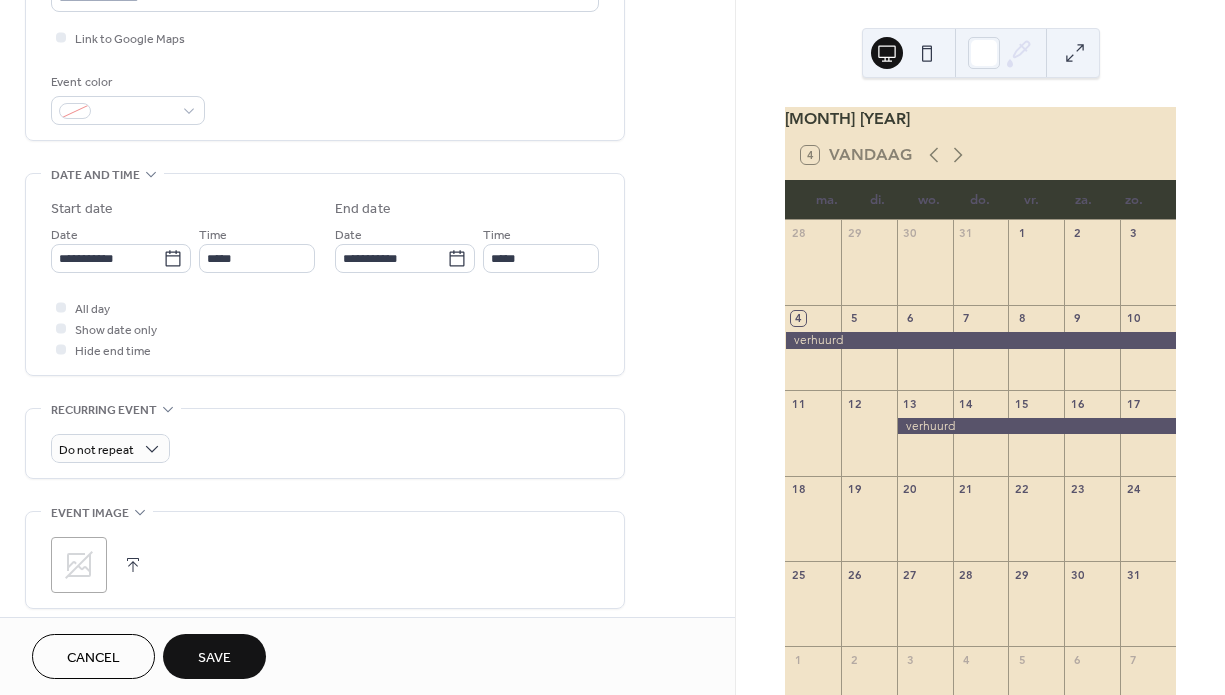 click on "Save" at bounding box center (214, 658) 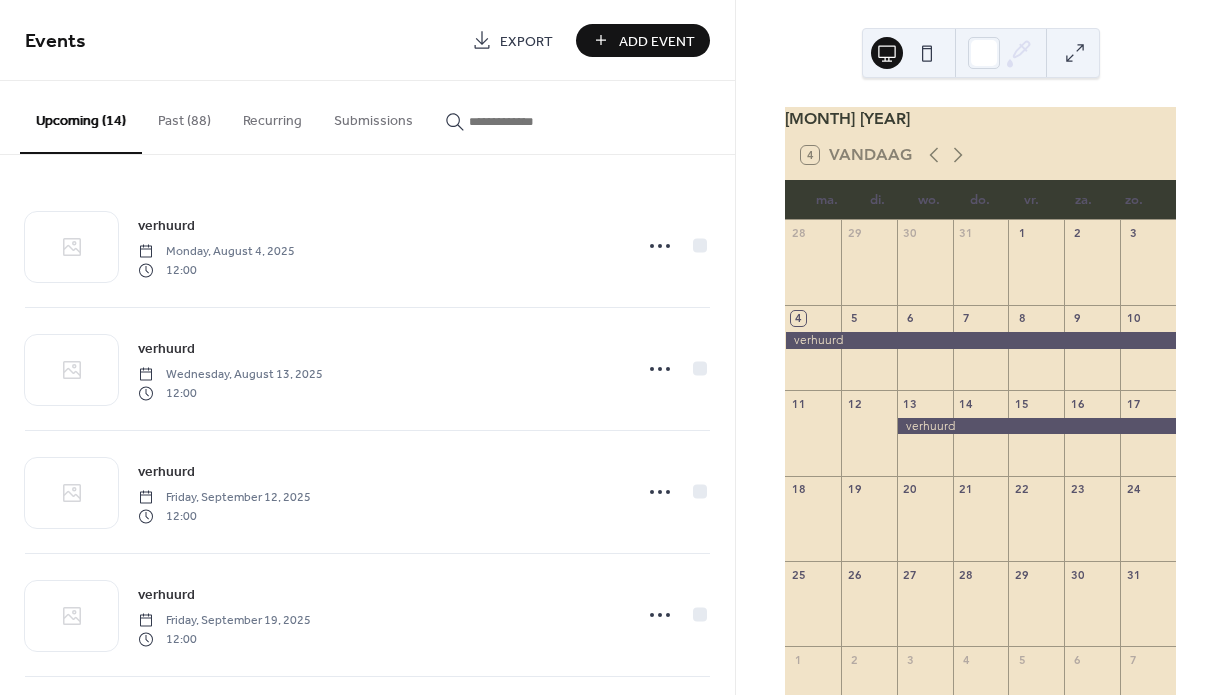 click on "Add Event" at bounding box center (657, 41) 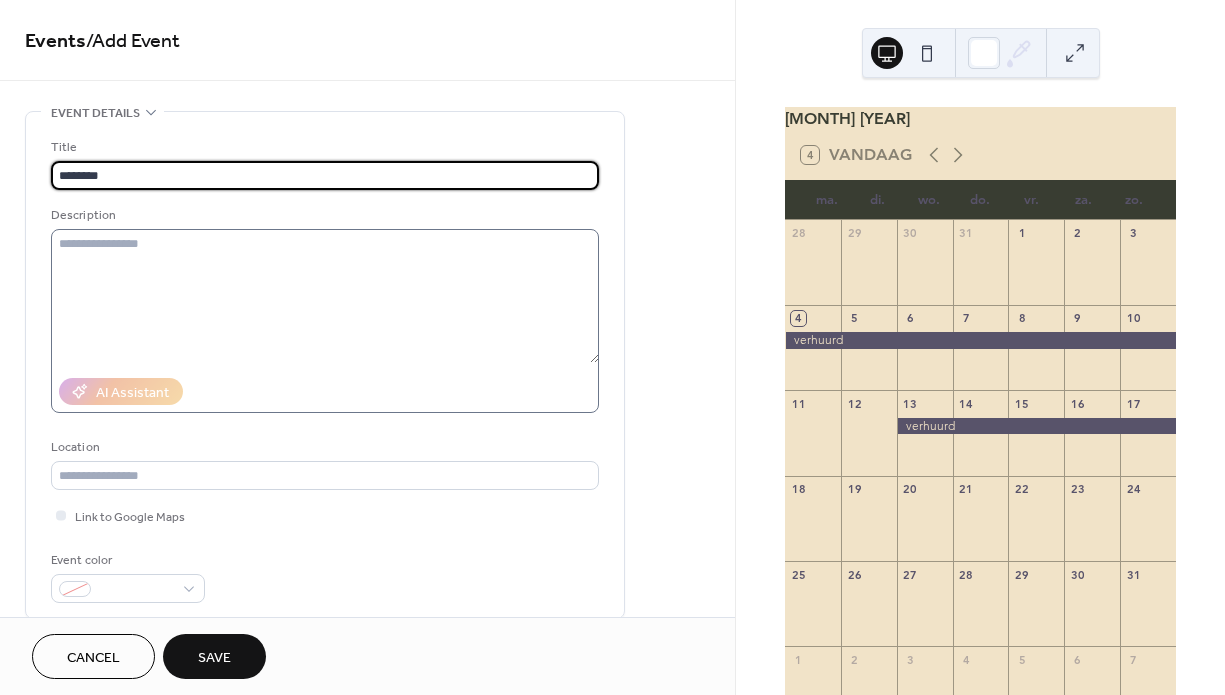 type on "********" 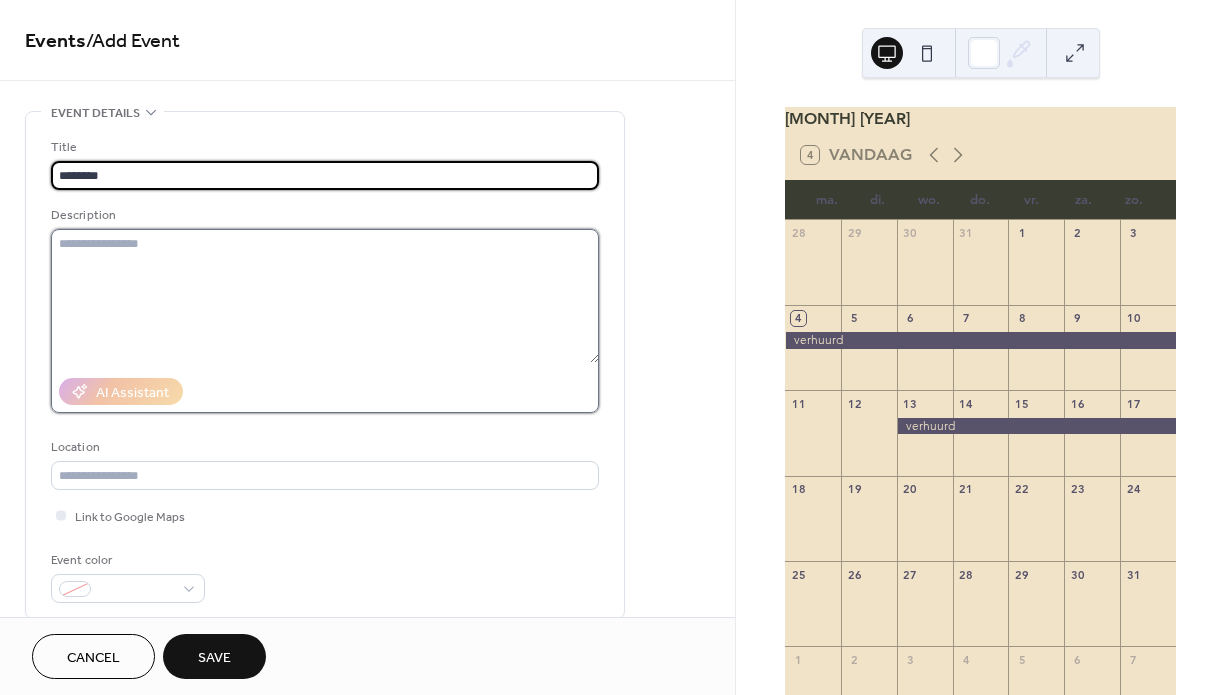 click at bounding box center [325, 296] 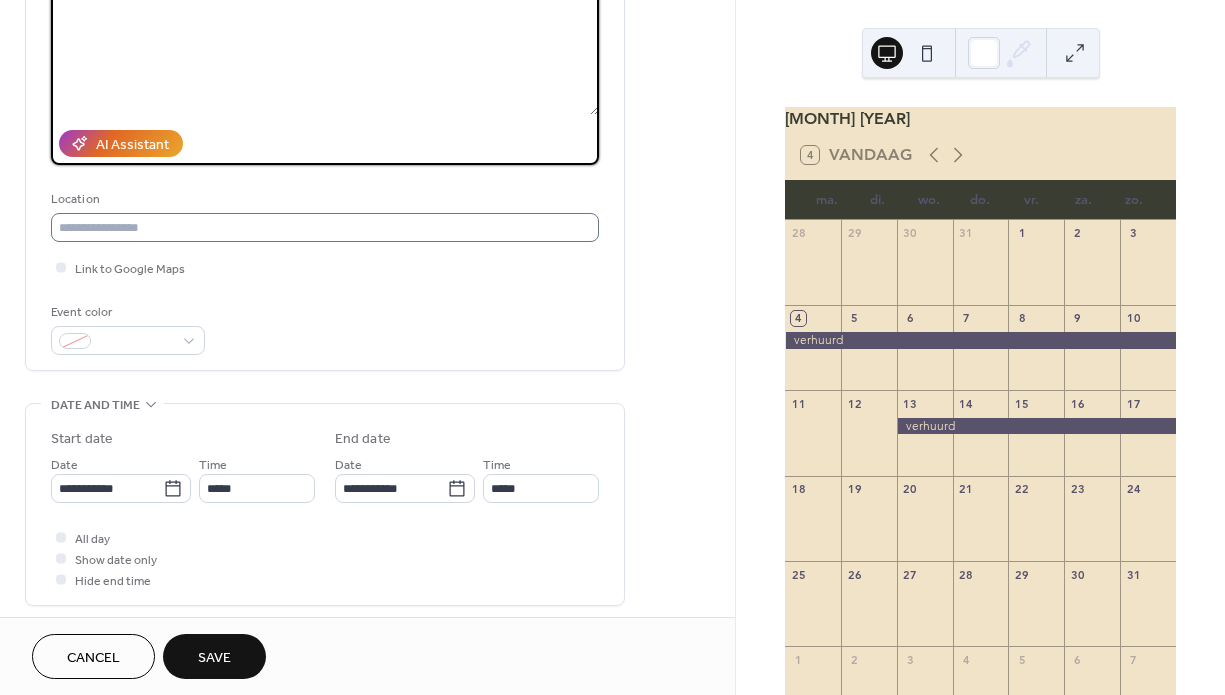 scroll, scrollTop: 289, scrollLeft: 0, axis: vertical 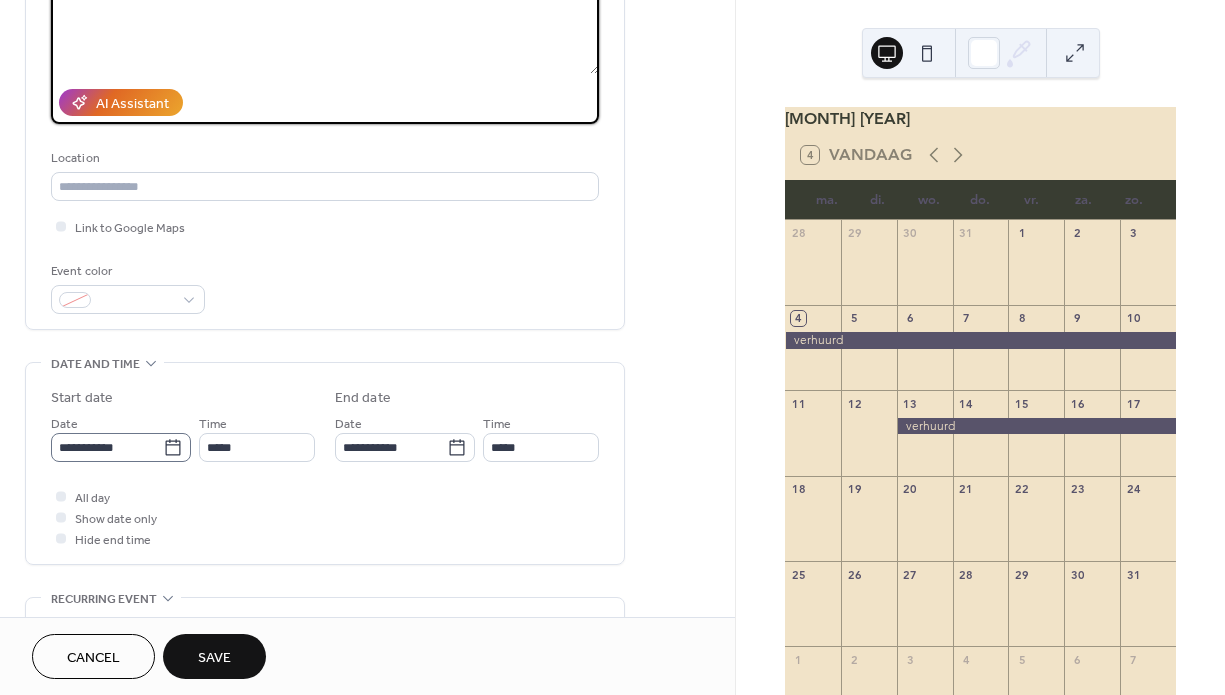 type on "********" 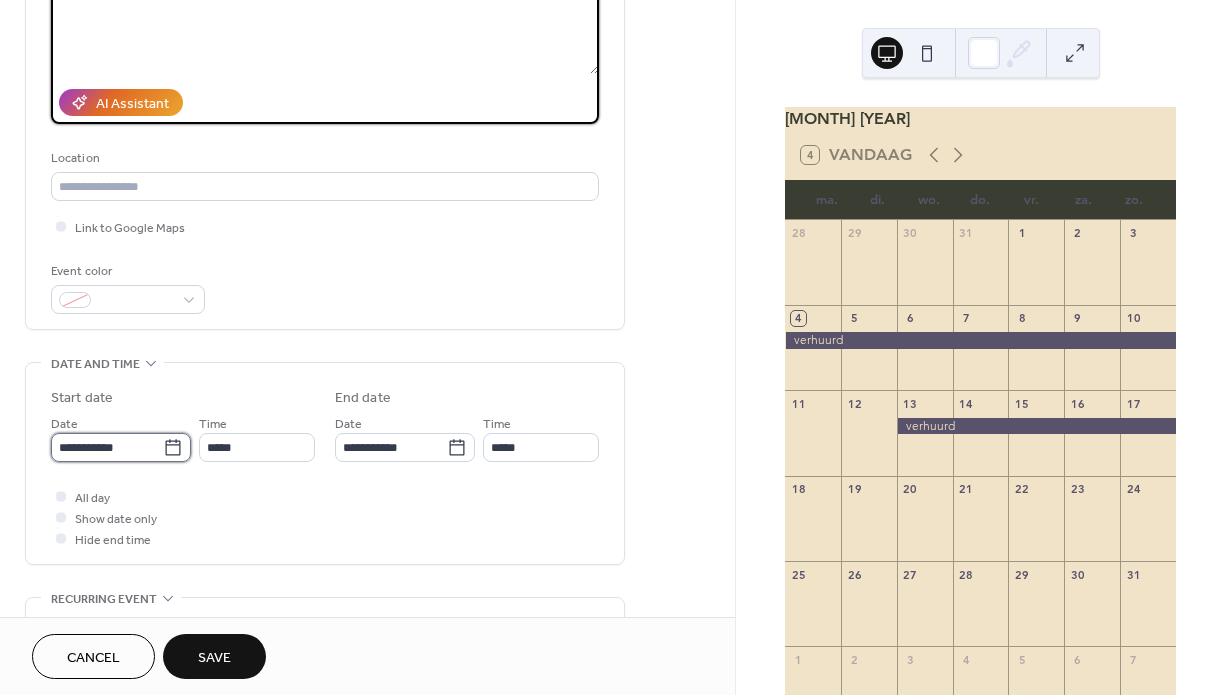 click on "**********" at bounding box center [107, 447] 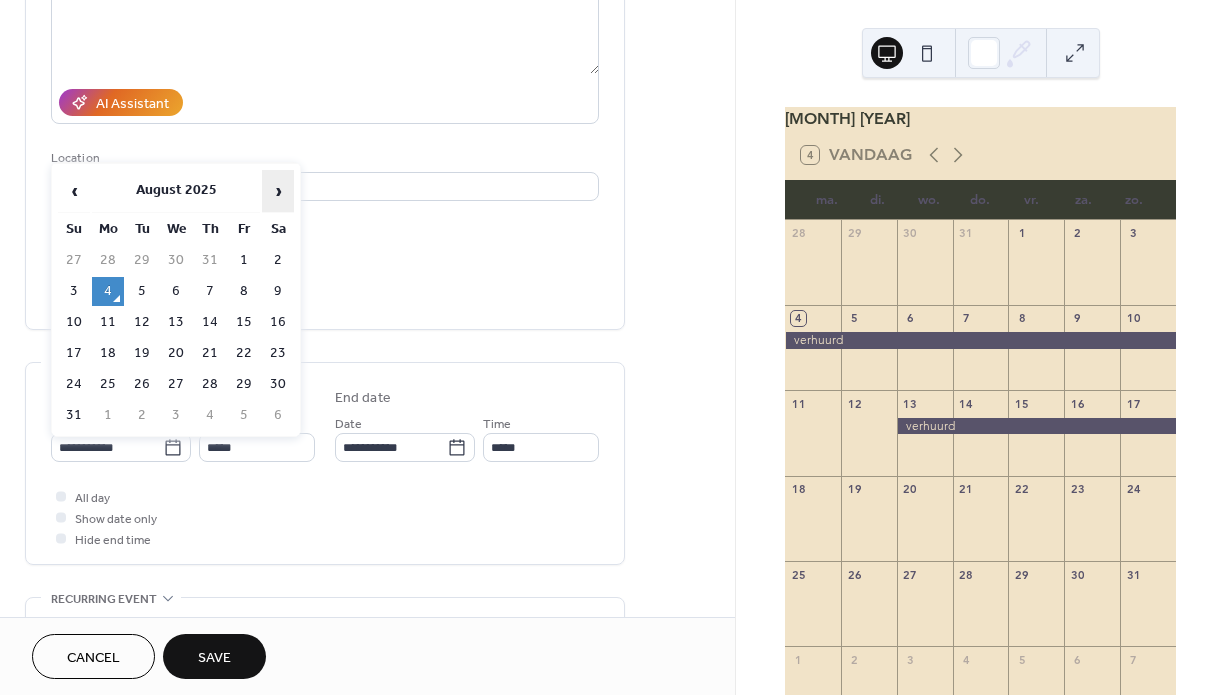 click on "›" at bounding box center (278, 191) 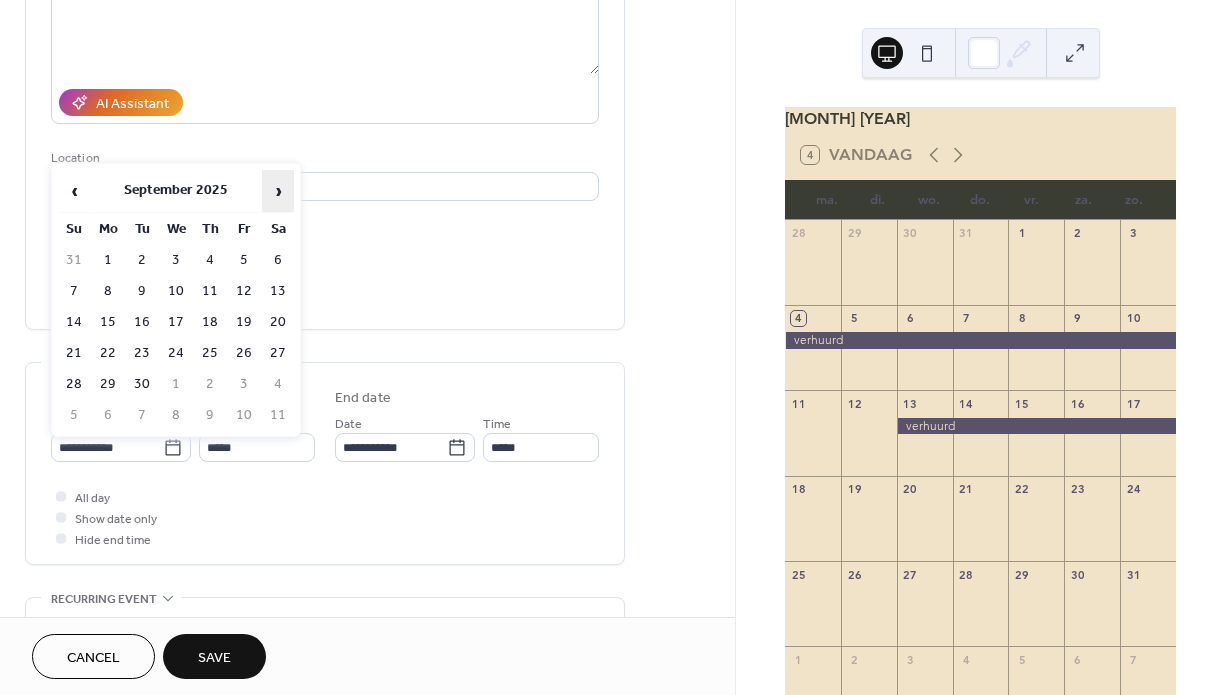 click on "›" at bounding box center (278, 191) 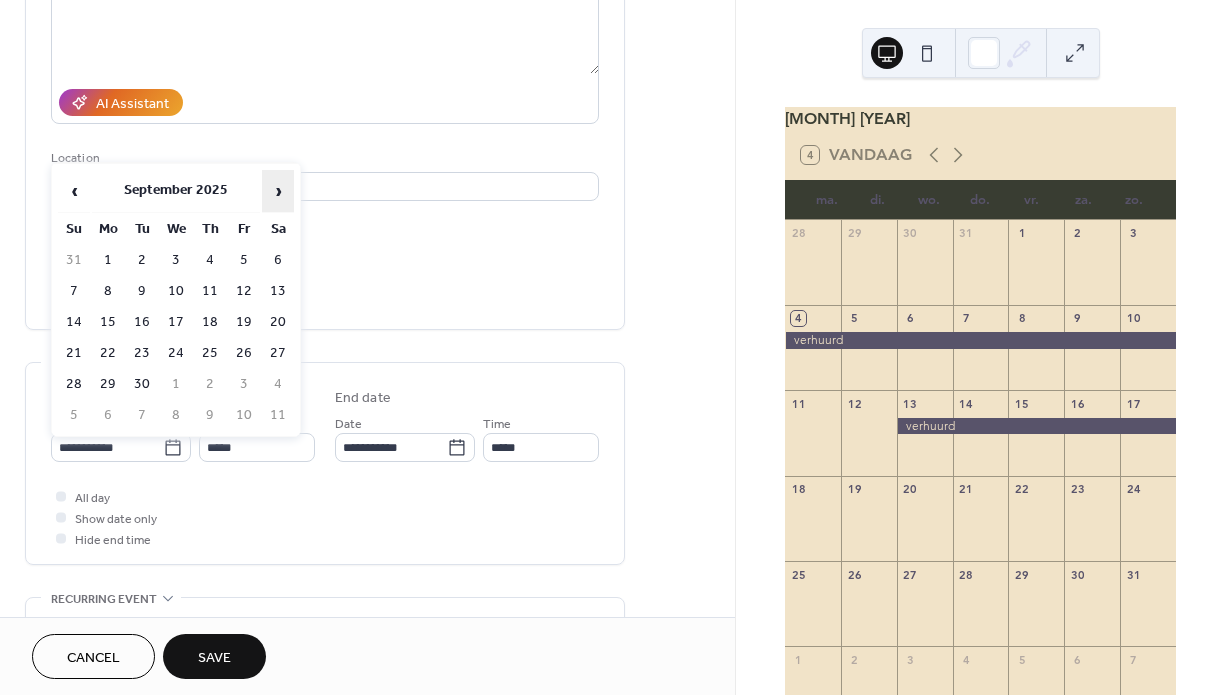 click on "›" at bounding box center [278, 191] 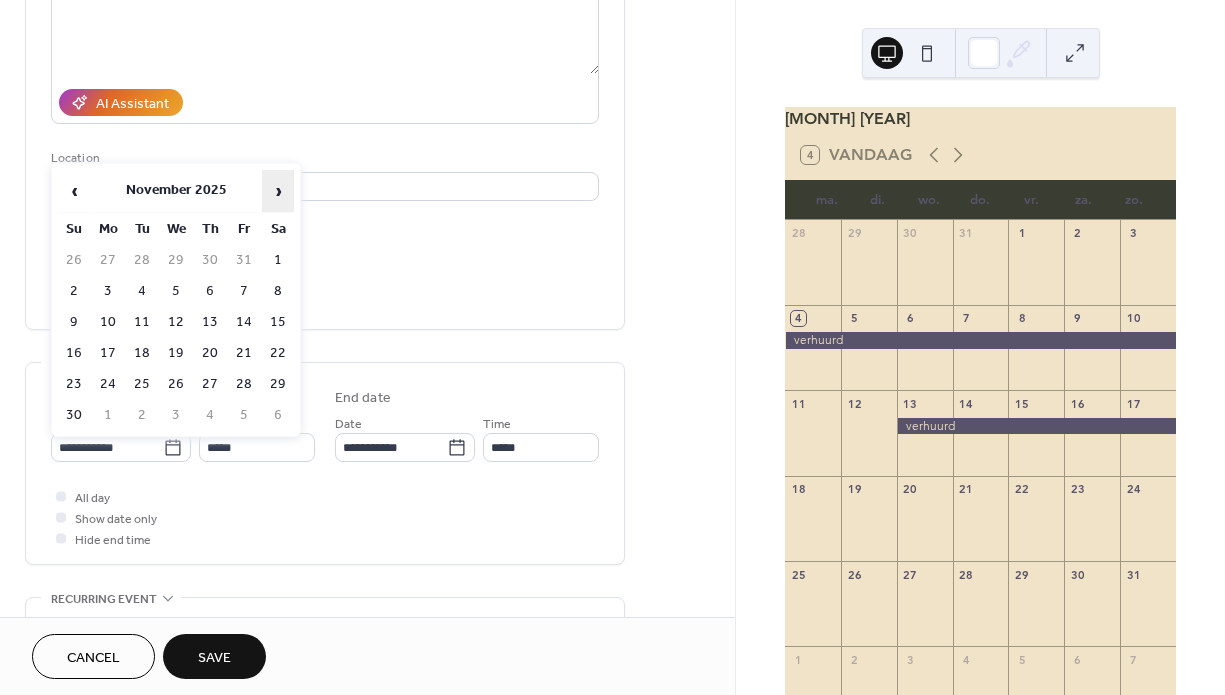 click on "›" at bounding box center [278, 191] 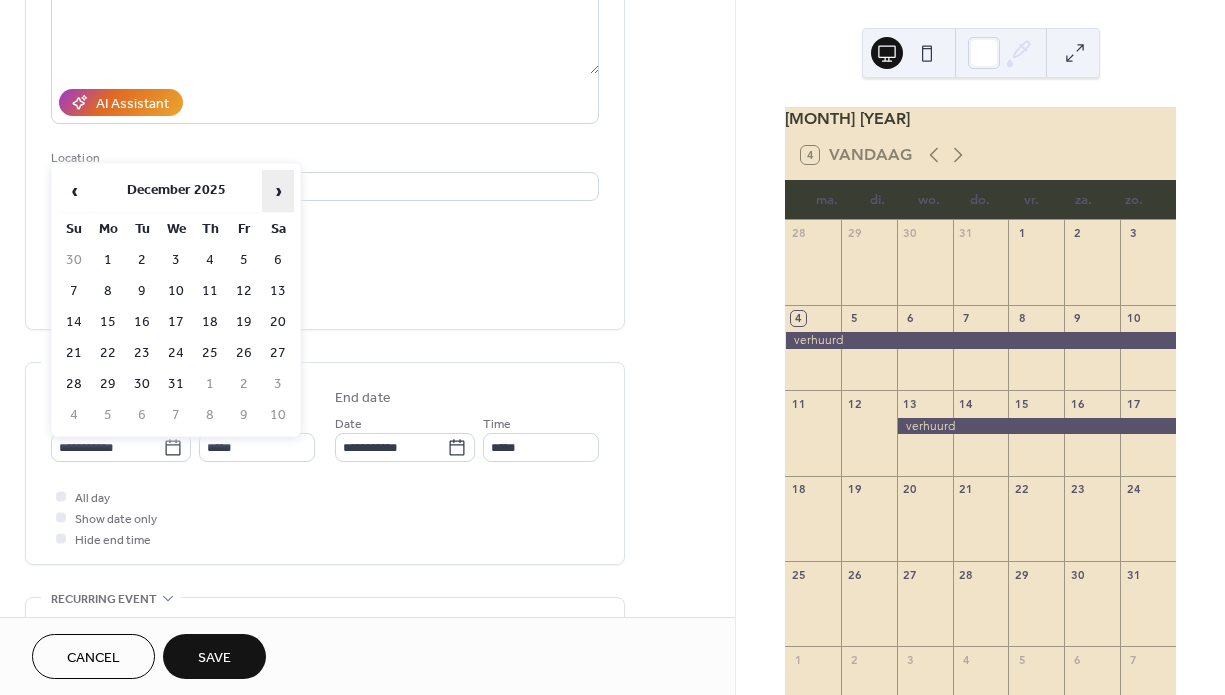 click on "›" at bounding box center [278, 191] 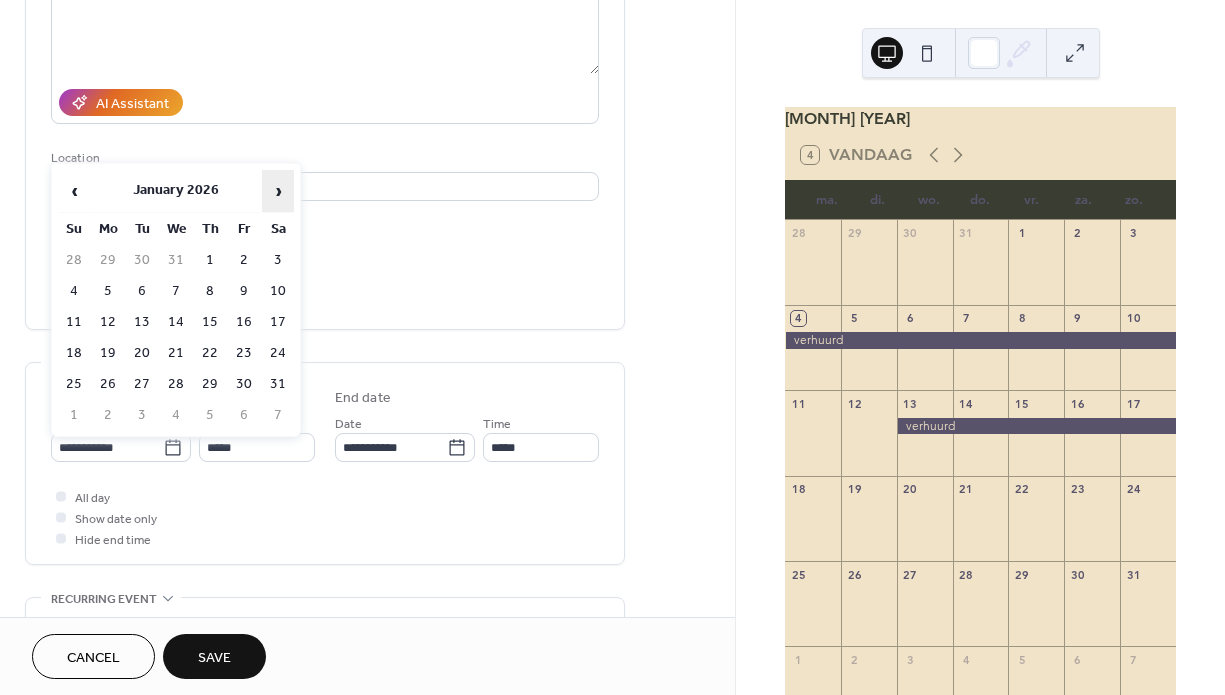 click on "›" at bounding box center (278, 191) 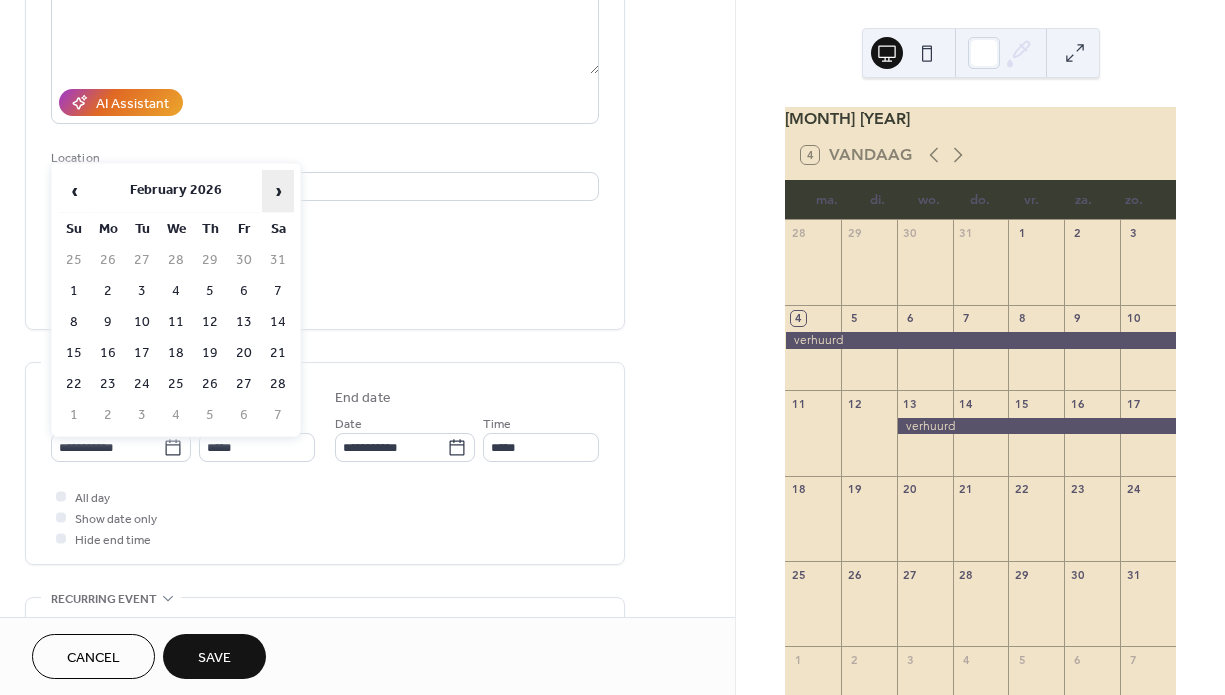 click on "›" at bounding box center (278, 191) 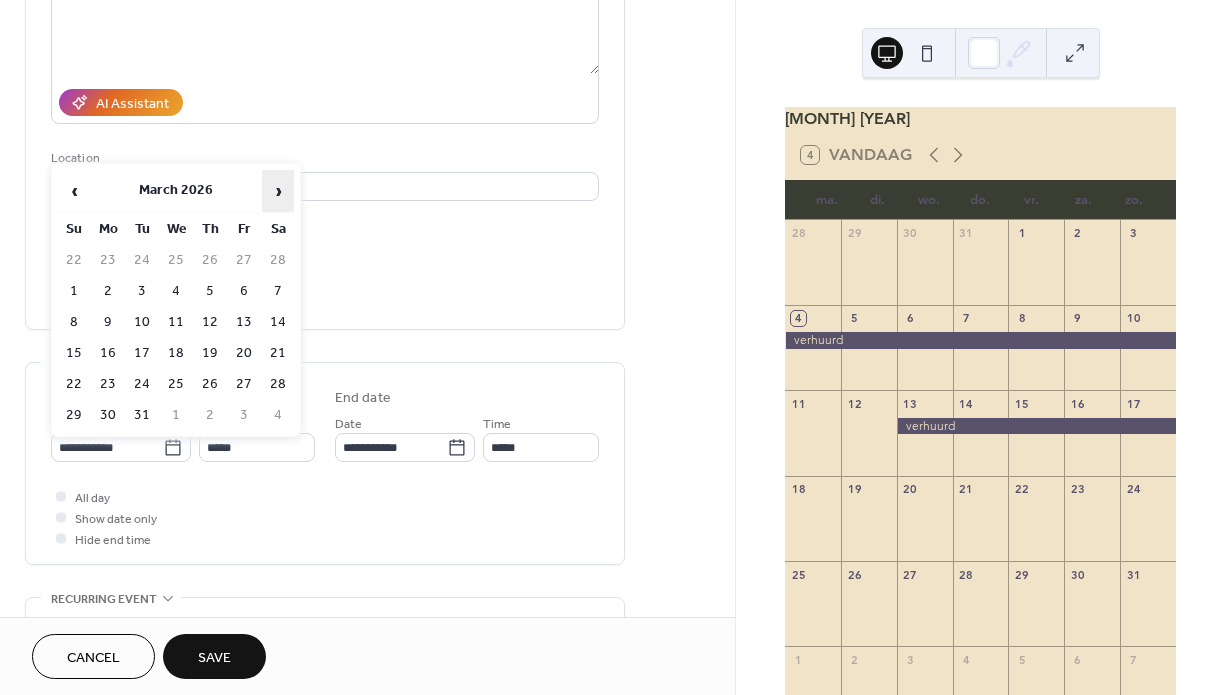 click on "›" at bounding box center (278, 191) 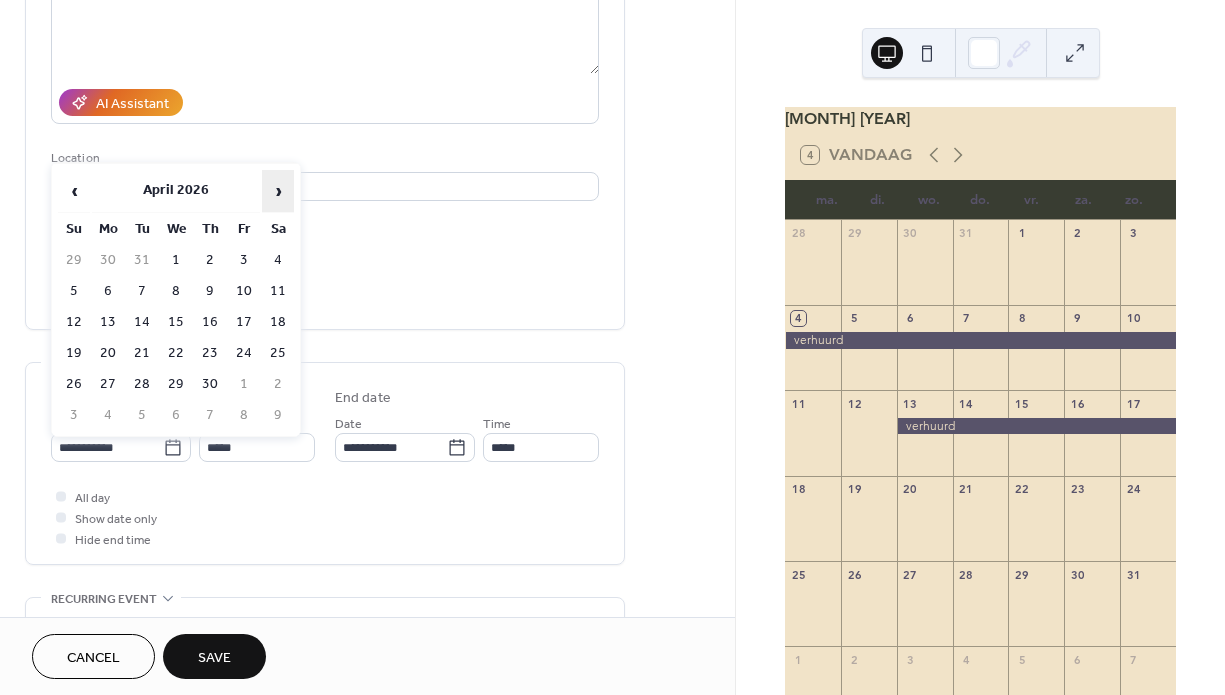 click on "›" at bounding box center [278, 191] 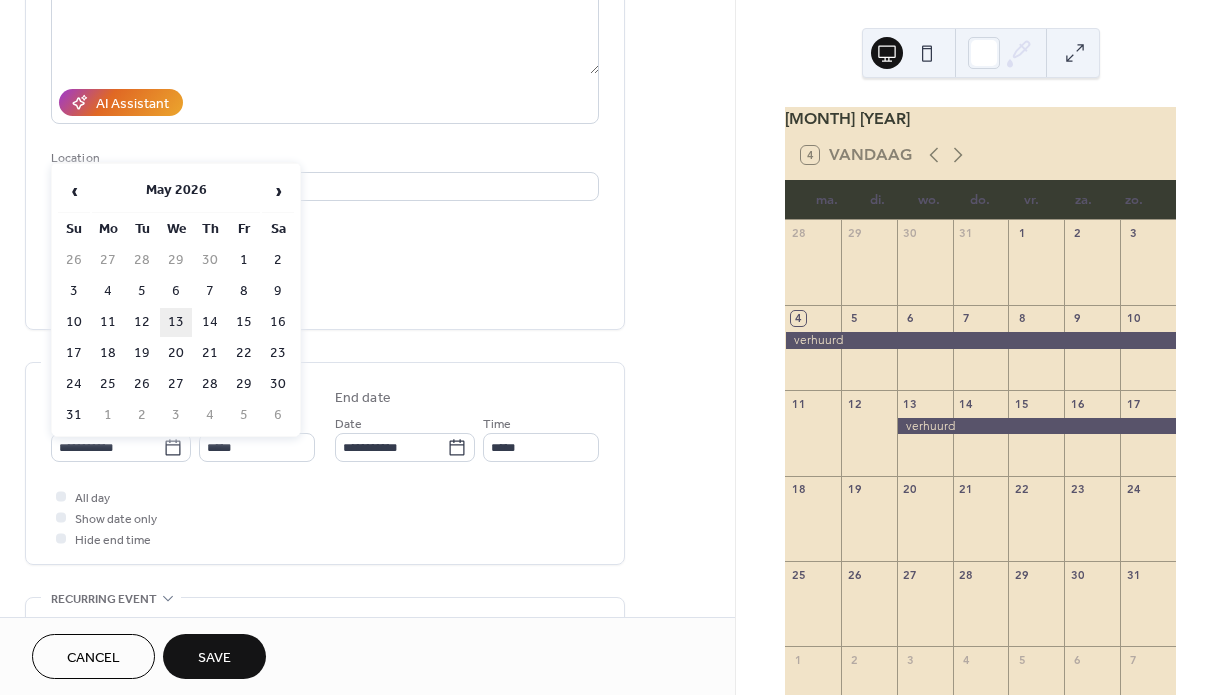 click on "13" at bounding box center (176, 322) 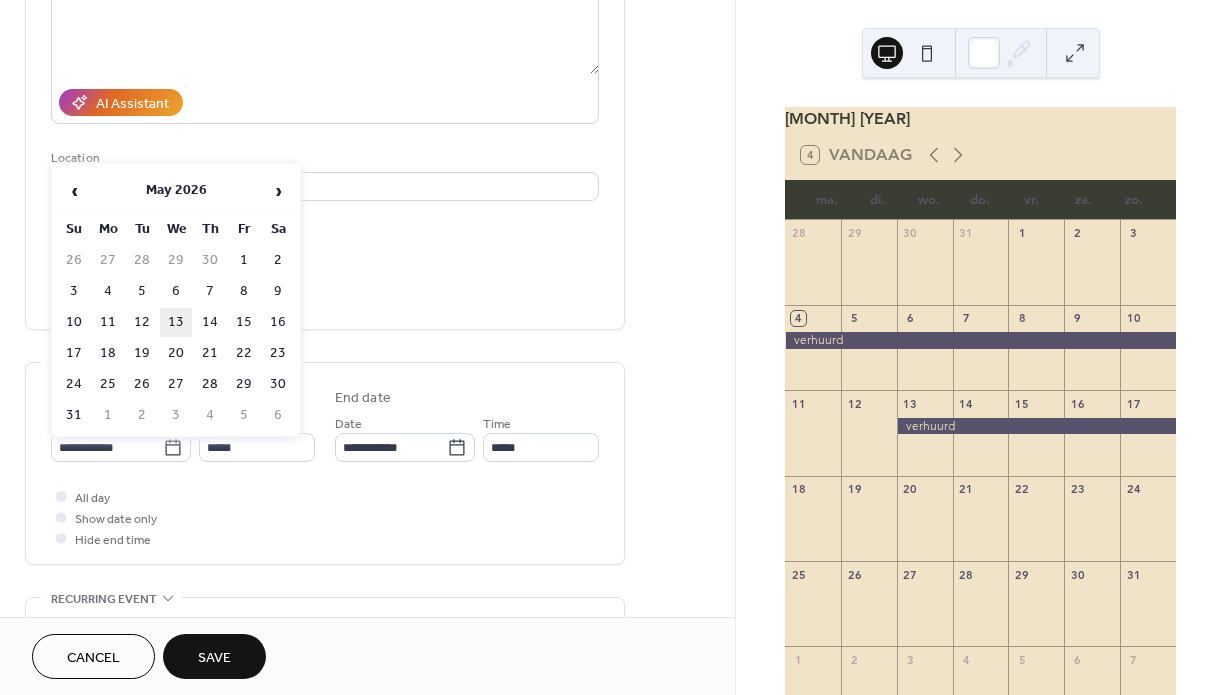 type on "**********" 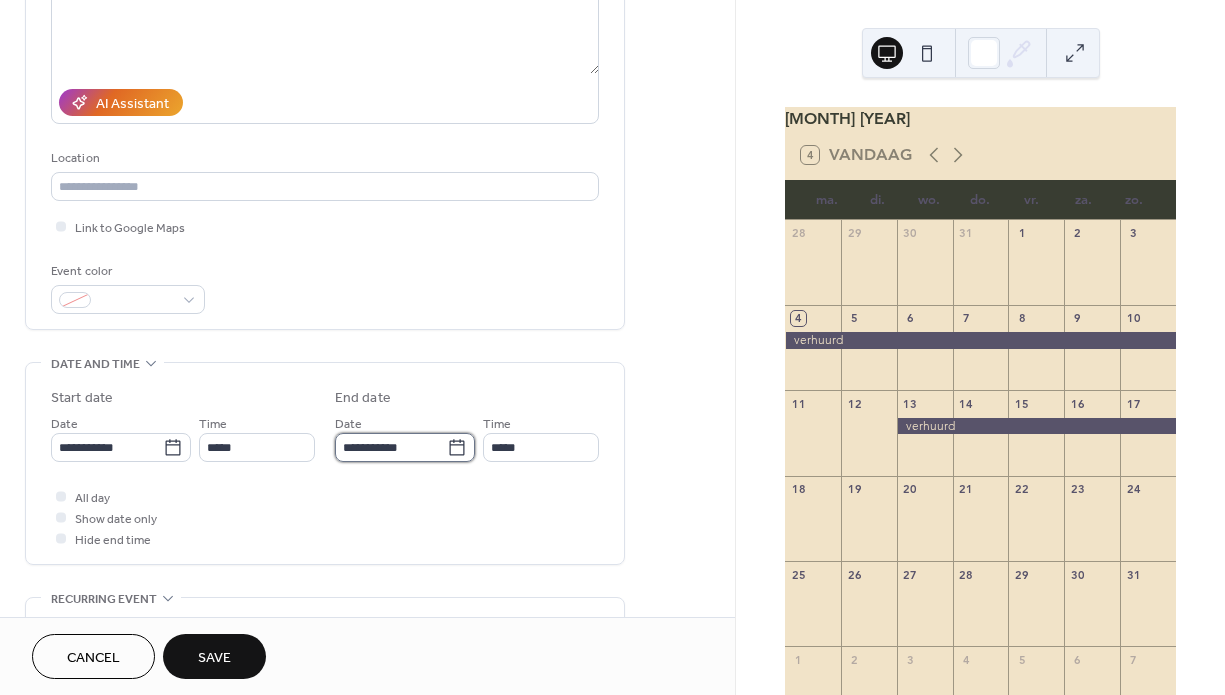 click on "**********" at bounding box center (391, 447) 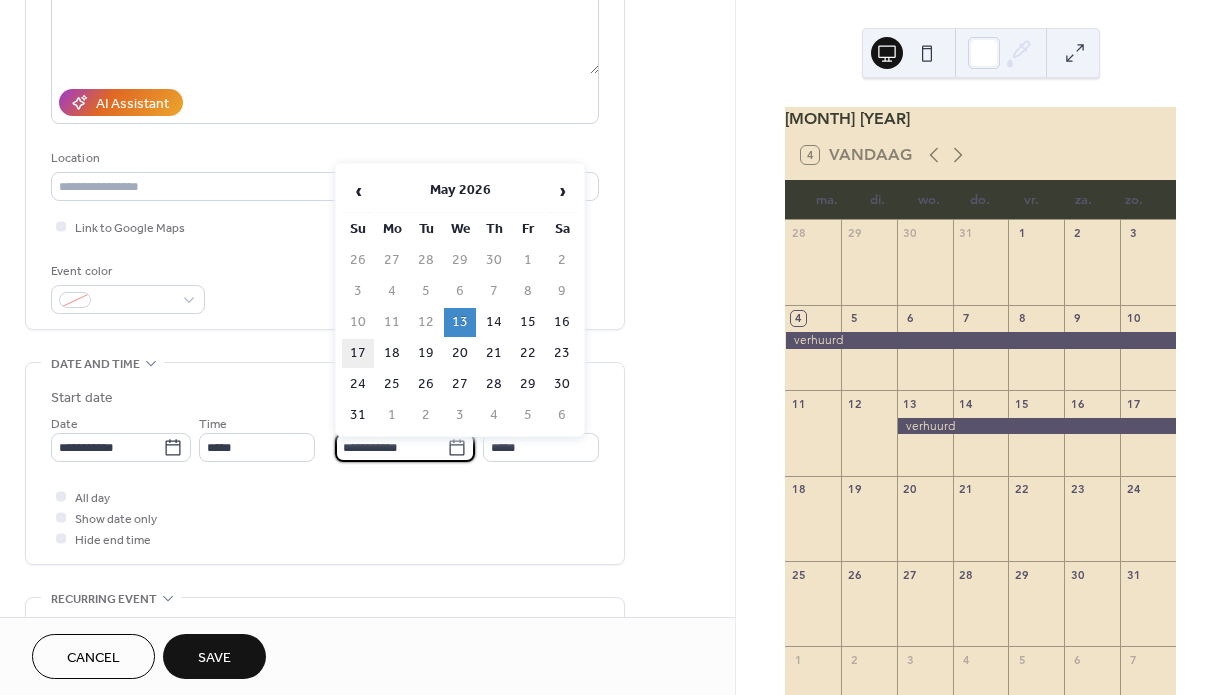 click on "17" at bounding box center (358, 353) 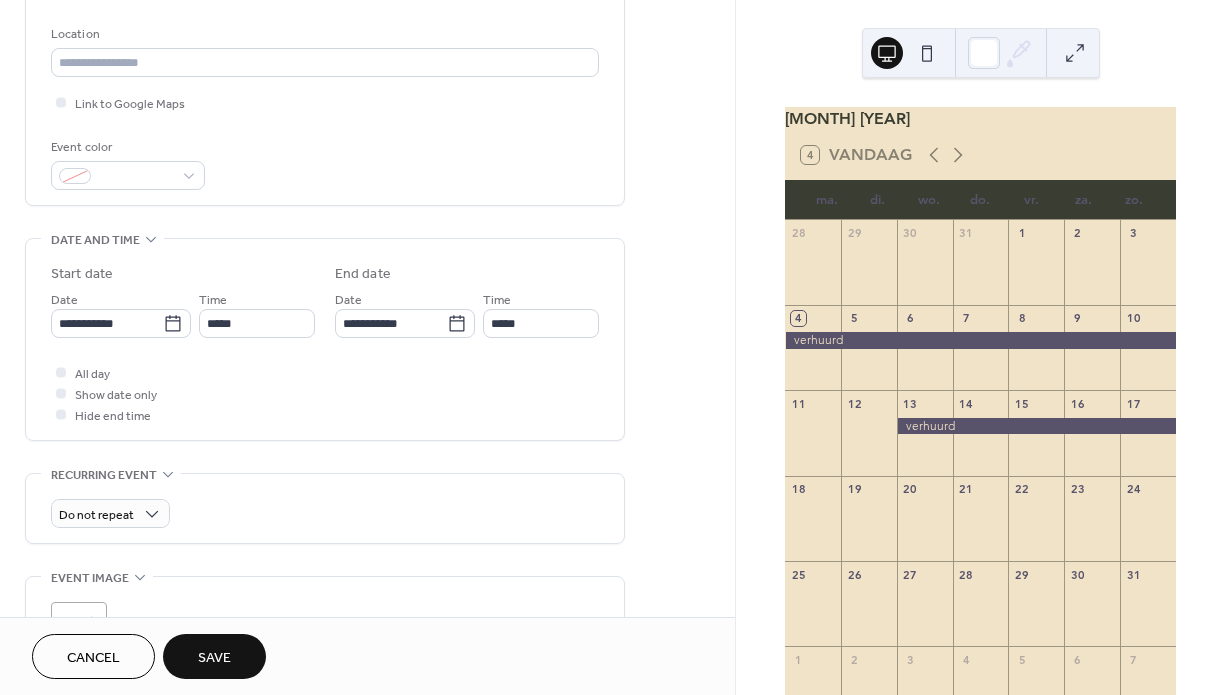 scroll, scrollTop: 474, scrollLeft: 0, axis: vertical 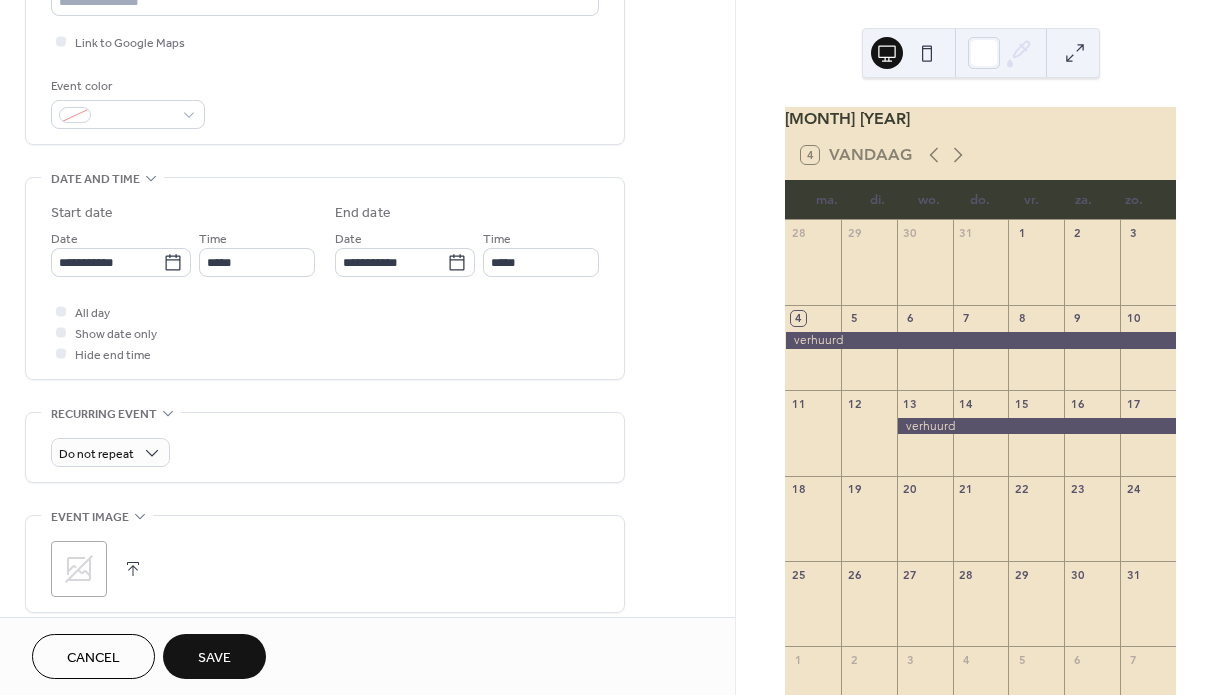 click on "Save" at bounding box center [214, 658] 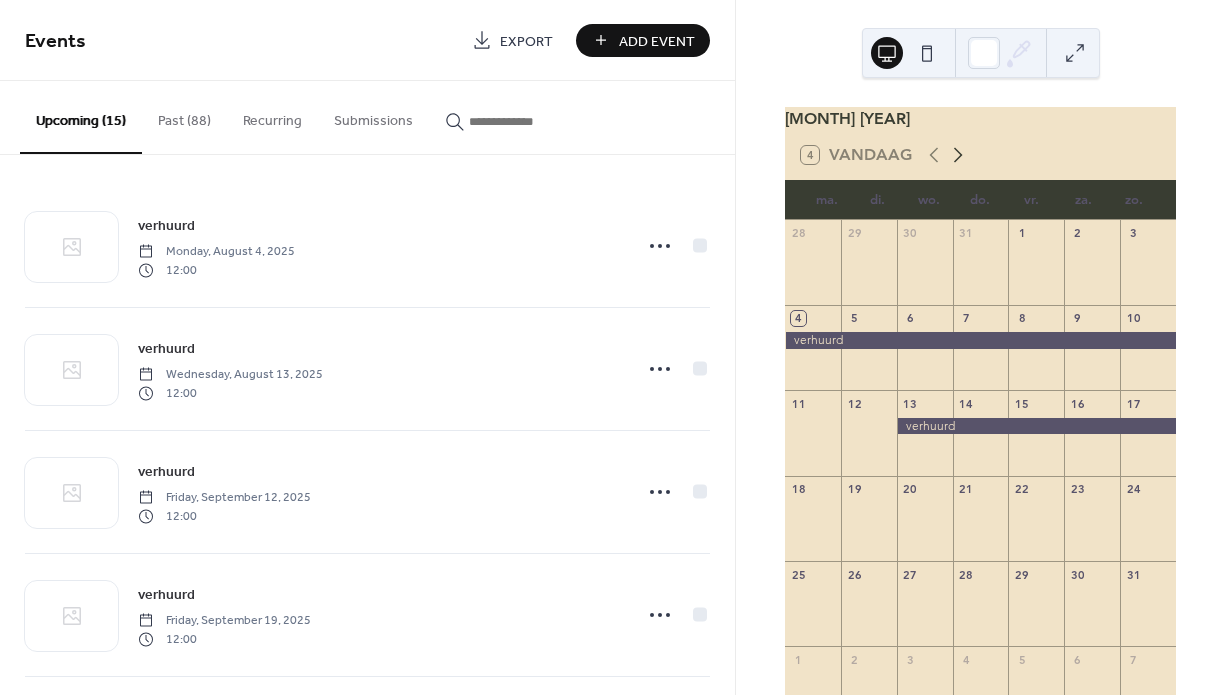 click 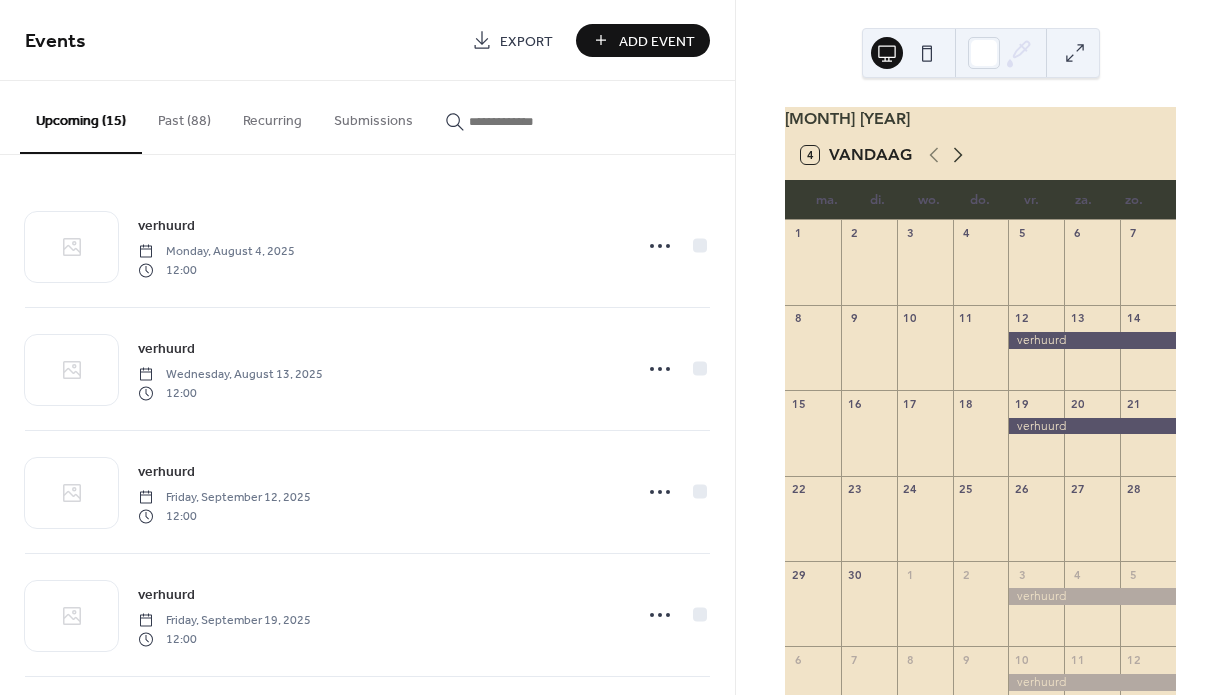 click 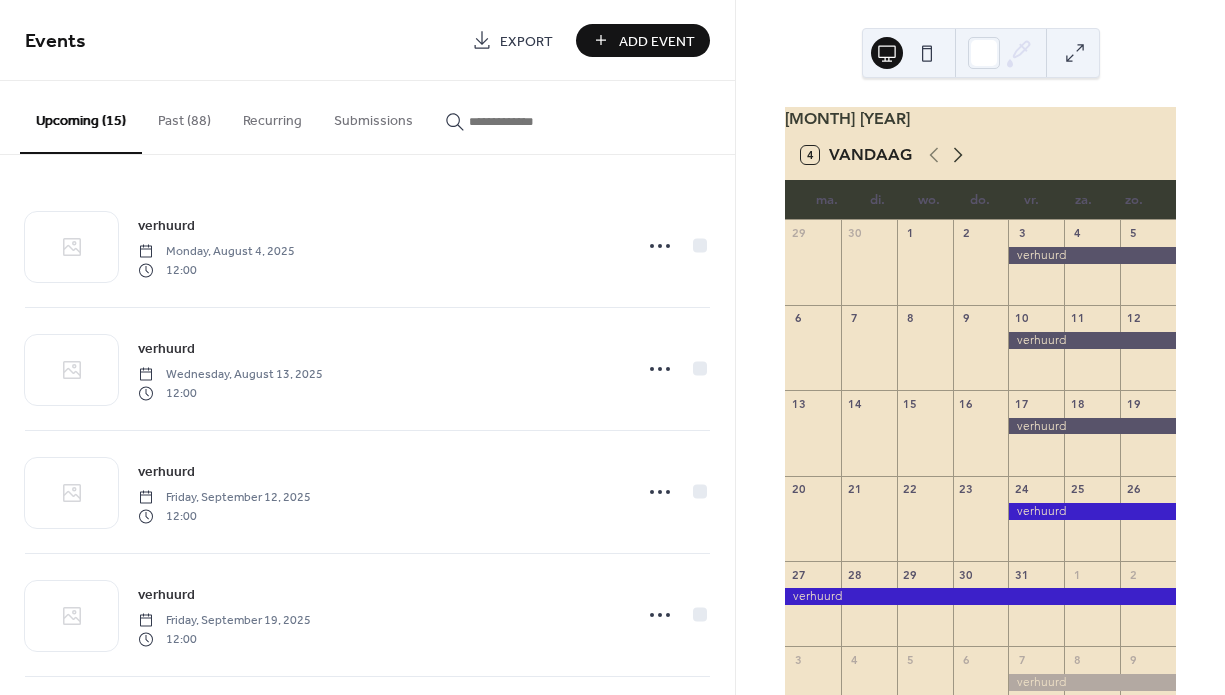 click 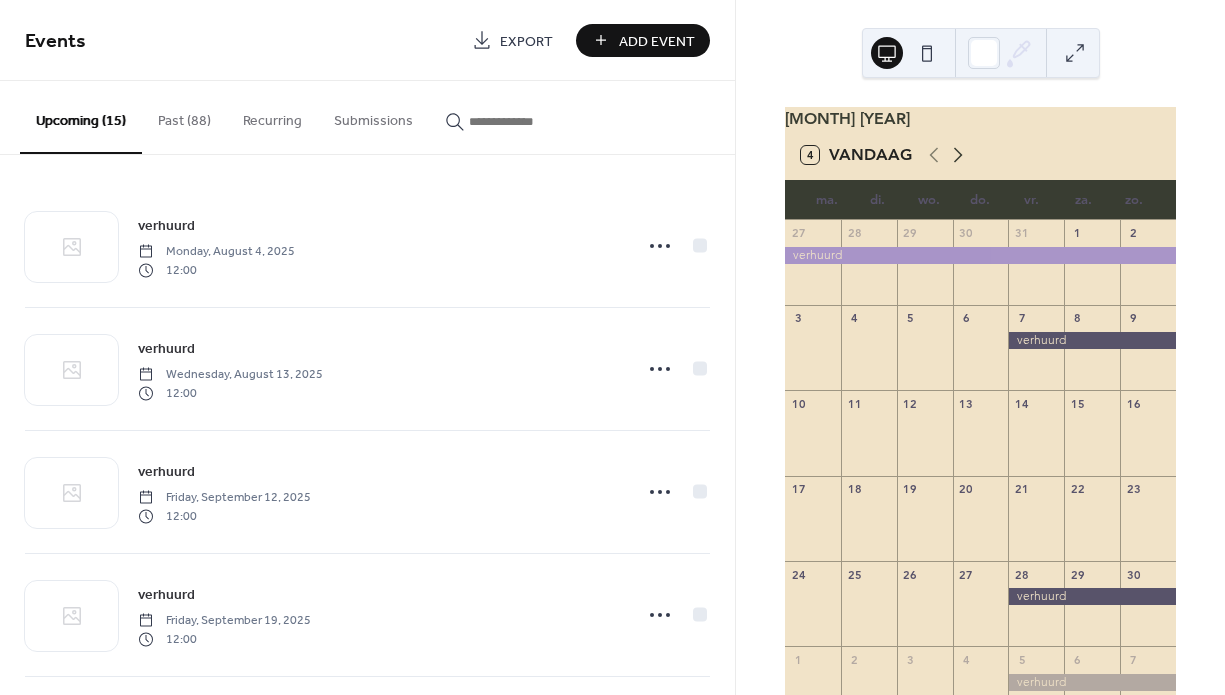 click 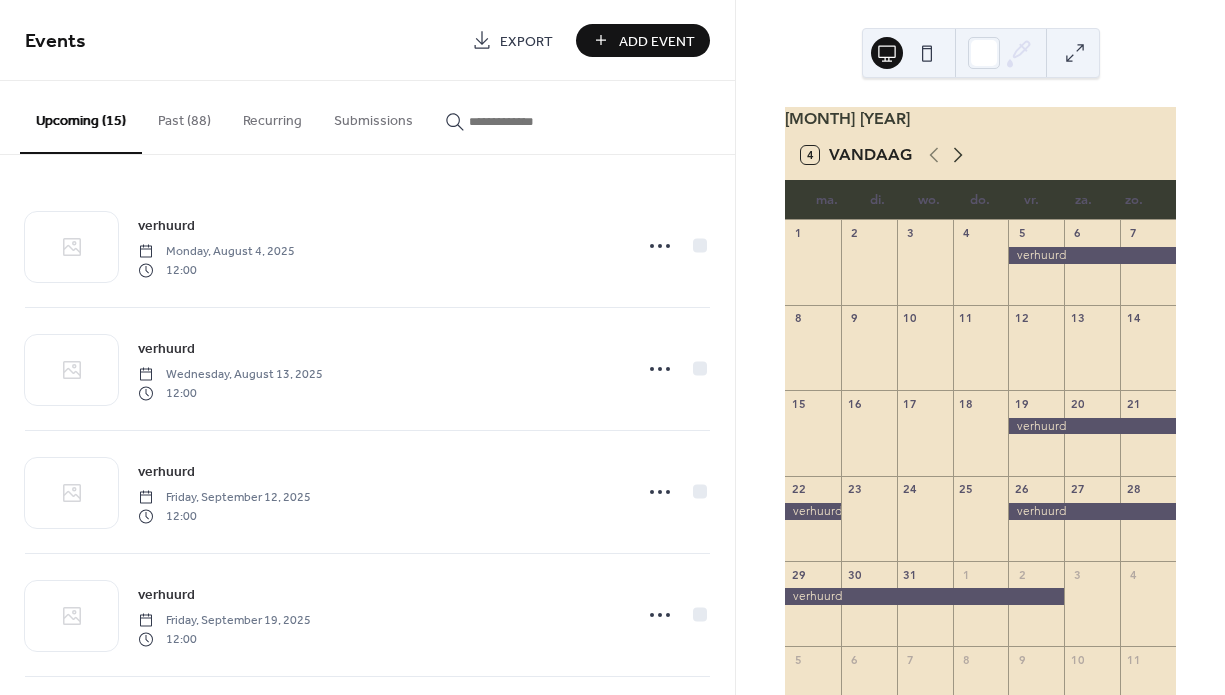 click 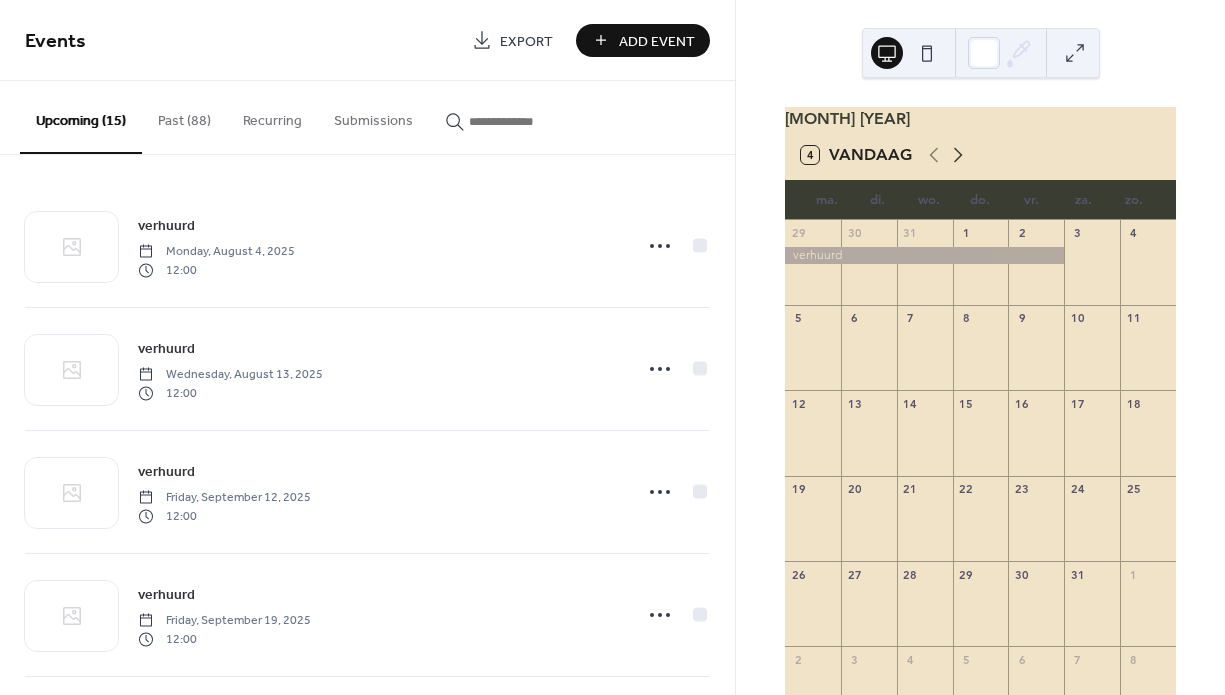 click 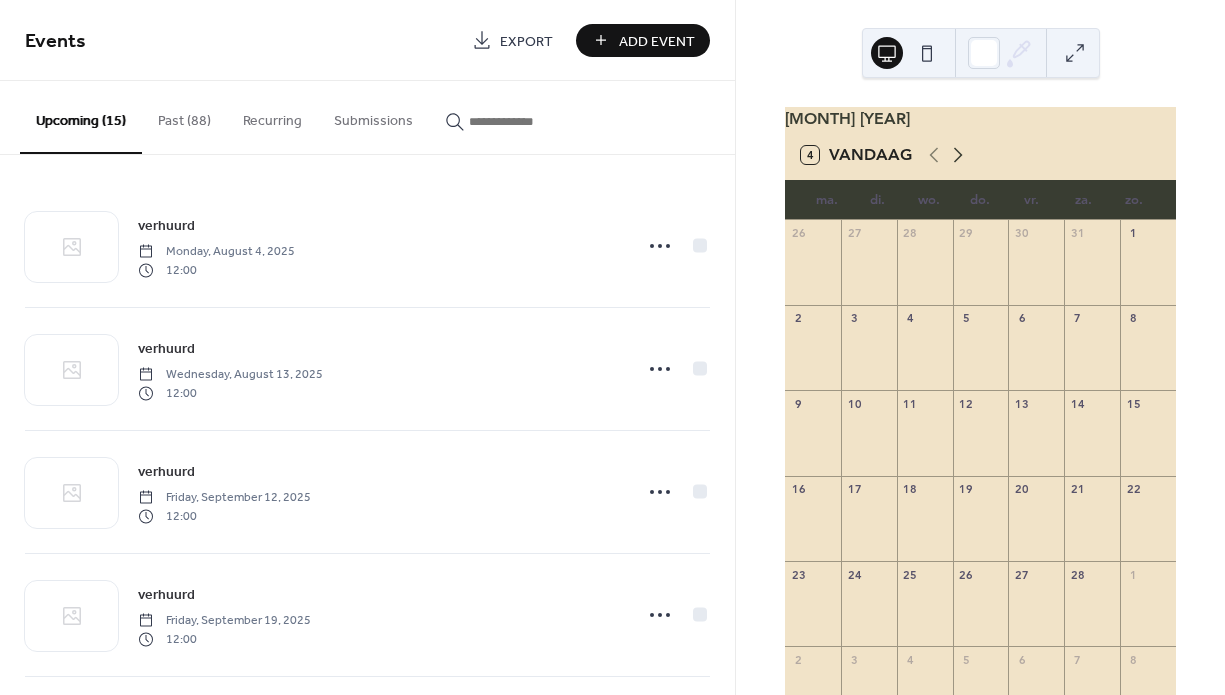 click 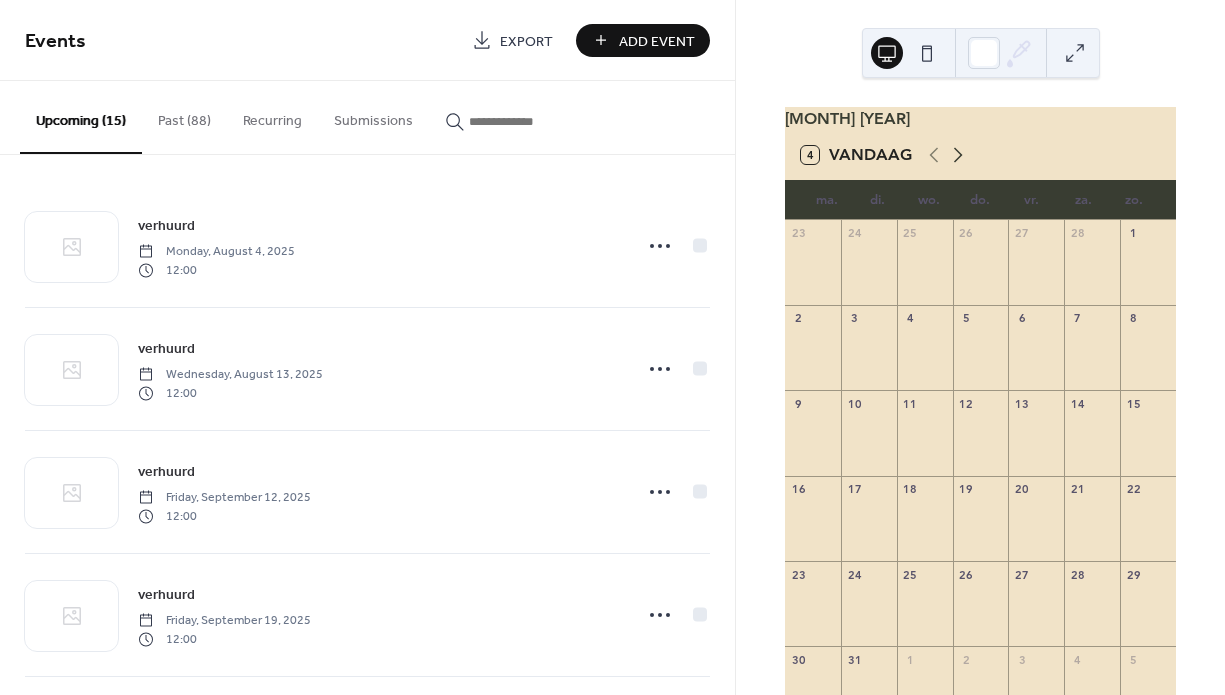 click 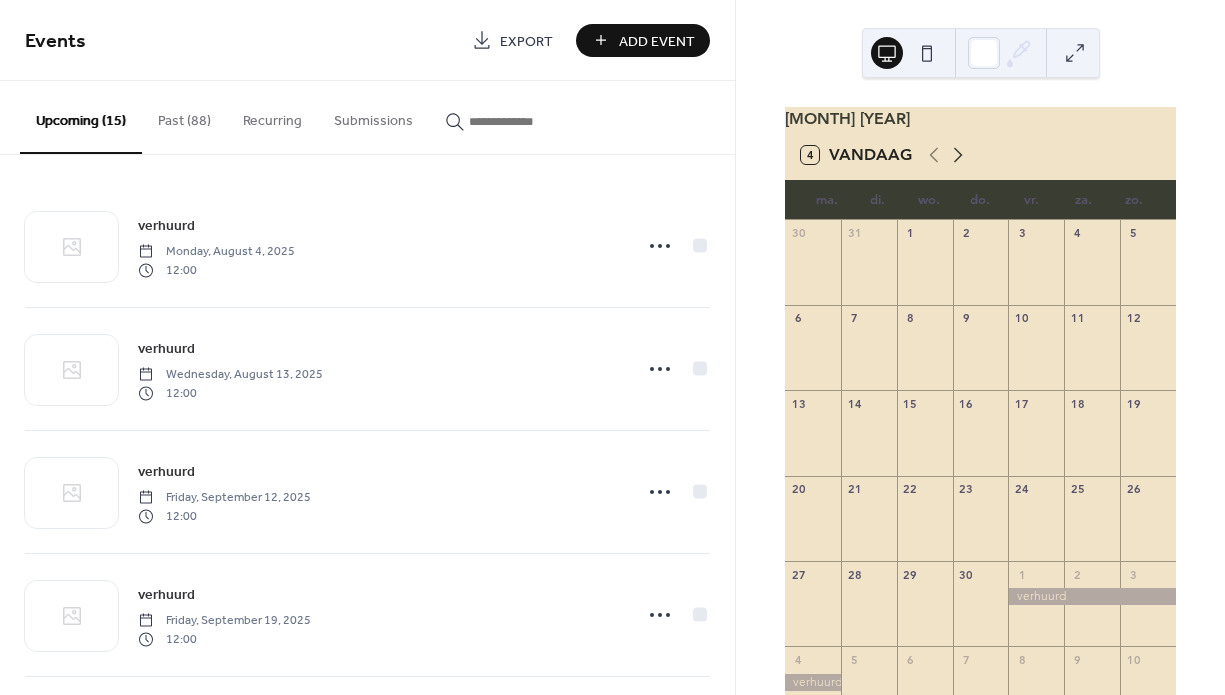 click 